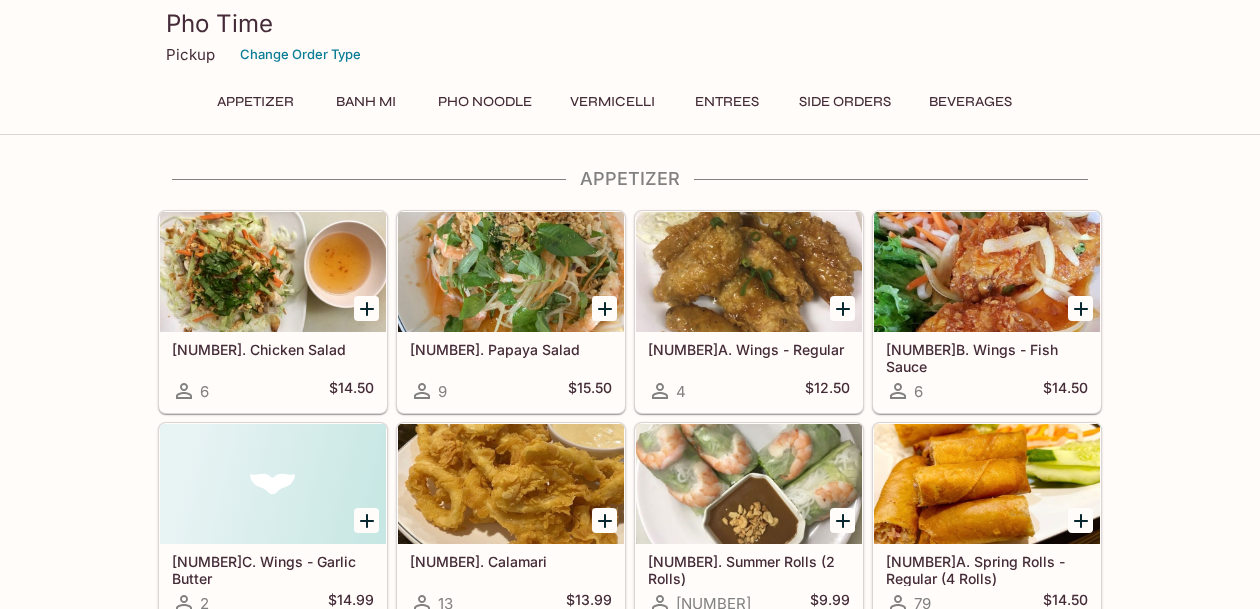 scroll, scrollTop: 0, scrollLeft: 0, axis: both 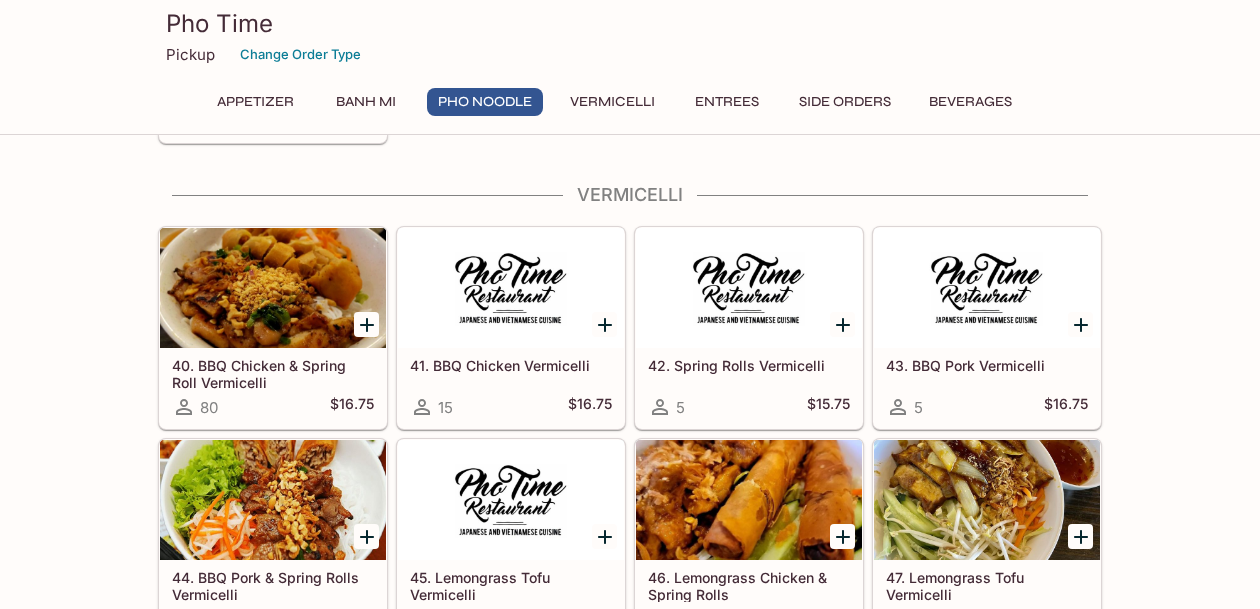 click on "Appetizer 1. Chicken Salad 6 $14.50 2. Papaya Salad 9 $15.50 3A. Wings - Regular 4 $12.50 3B. Wings - Fish Sauce 6 $14.50 3C. Wings - Garlic Butter 2 $14.99 4. Calamari 13 $13.99 5. Summer Rolls (2 Rolls) 118 $9.99 6A. Spring Rolls - Regular (4 Rolls) 79 $14.50 6B. Spring Rolls - Vegetarian (4 Rolls) 16 $14.50 7. Crab Rangoon (6 pcs) 48 $11.25 8. Pork & Chicken Gyoza (8 pcs) 29 $10.25 9. Fried Oysters (7 pcs) 5 $12.99 10. Tempura 6 $11.99 Banh Mi 11. BBQ Pork Banh Mi 76 $11.75 12. Steamed Pork Banh Mi 6 $11.75 13. Lemongrass Chicken Banh Mi 73 $11.75 14. BBQ Chicken Banh Mi 18 $11.75 15. Lemongrass Tofu Banh Mi 8 $11.75 16. Garlic Tofu Banh Mi 9 $11.75 17. BBQ Beef Banh Mi 17 $11.75 18. Combo Banh Mi 13 $12.50 Pho Noodle 19. Chicken Pho 61 $15.75 20. Eye-Round Steak Pho 82 $15.75 21. Meatballs Pho 19 $15.75 22. Brisket Pho 72 $15.75 23. Tofu Pho 20 $15.75 24. Eye-Round Steak & Meatballs Pho 33 $15.75 25. Eye-Round Steak & Brisket Pho 33 $15.75 26. Eye-Round Steak & Tendon Pho 10 $15.75 8 $15.75 24 $15.75 5 75" at bounding box center (630, 307) 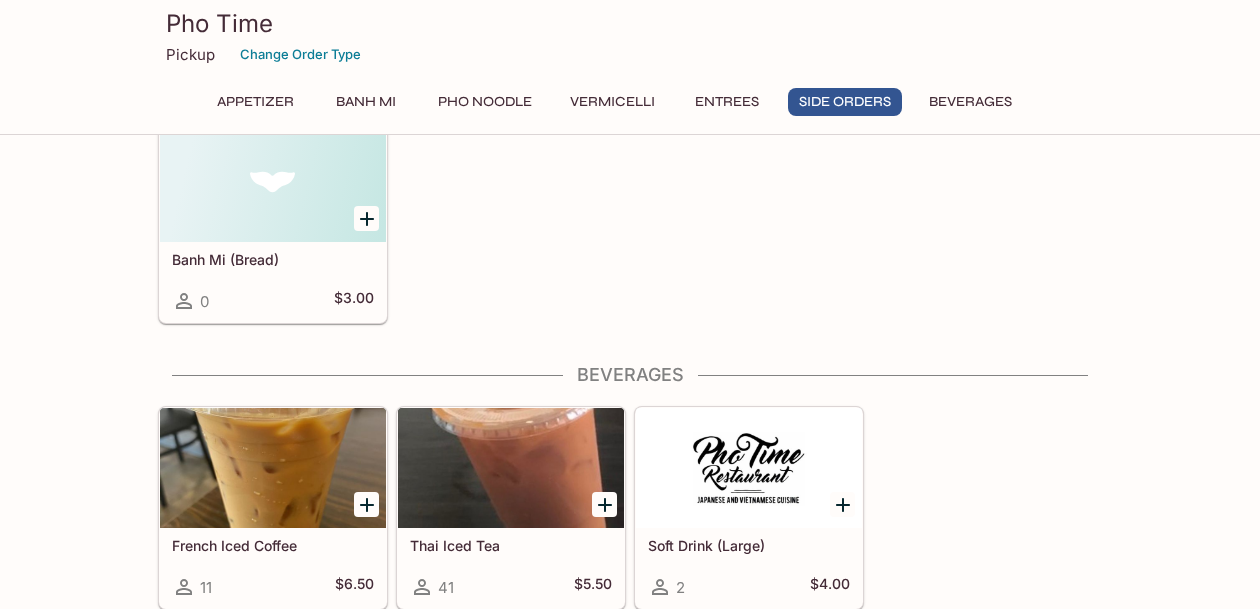 scroll, scrollTop: 4799, scrollLeft: 0, axis: vertical 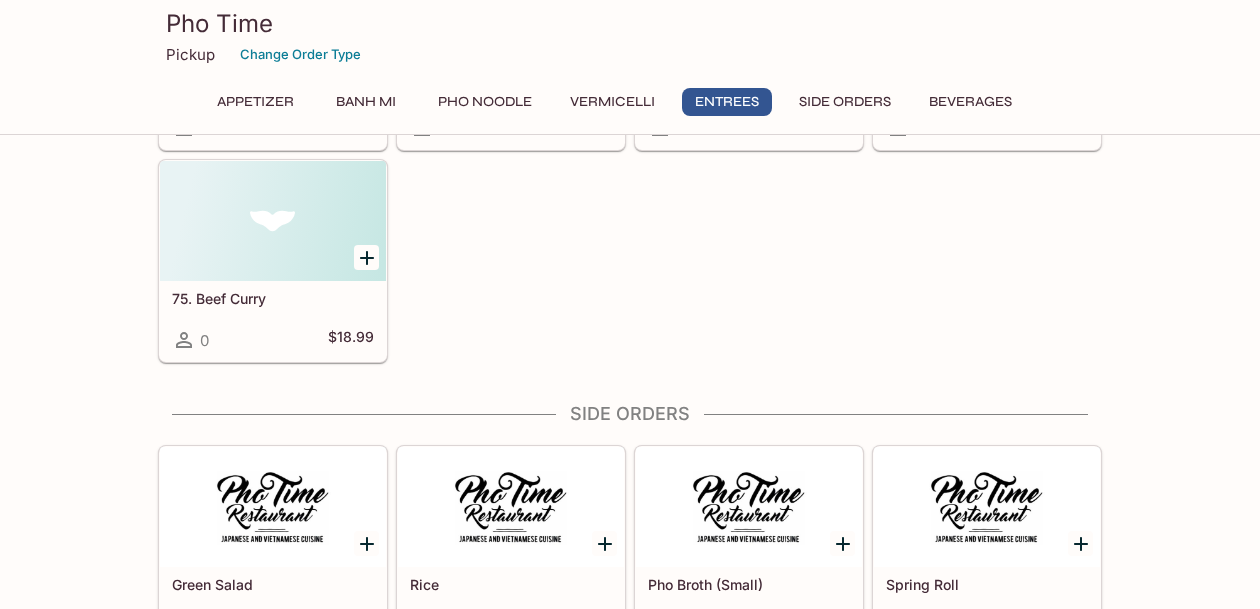 drag, startPoint x: 71, startPoint y: 474, endPoint x: 86, endPoint y: 474, distance: 15 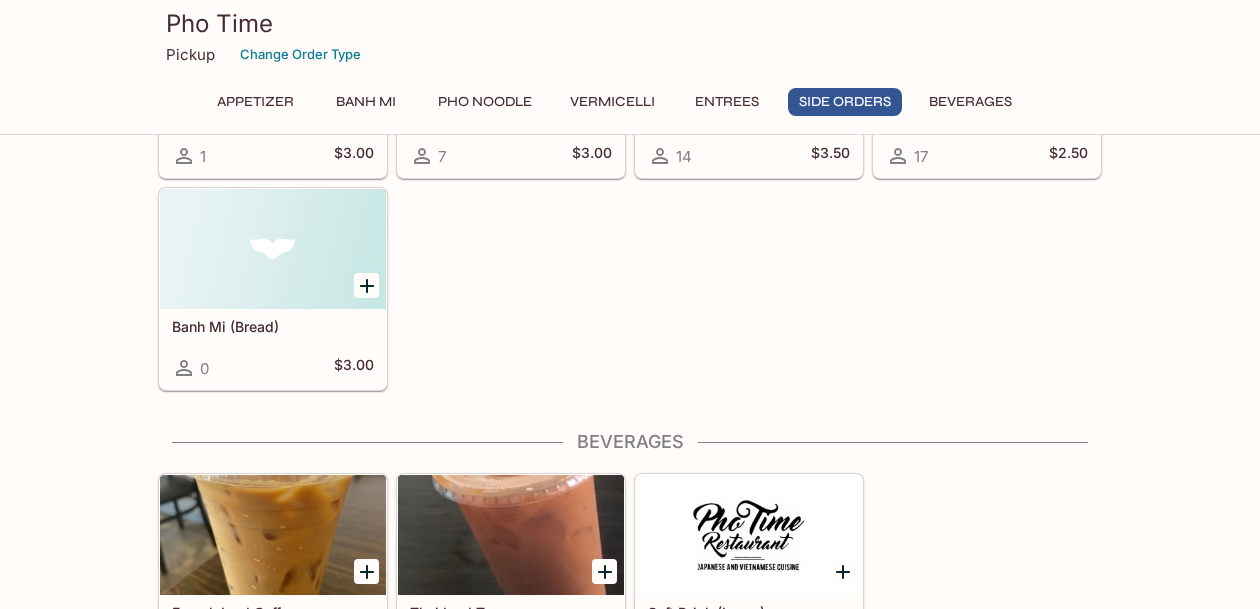 scroll, scrollTop: 5336, scrollLeft: 0, axis: vertical 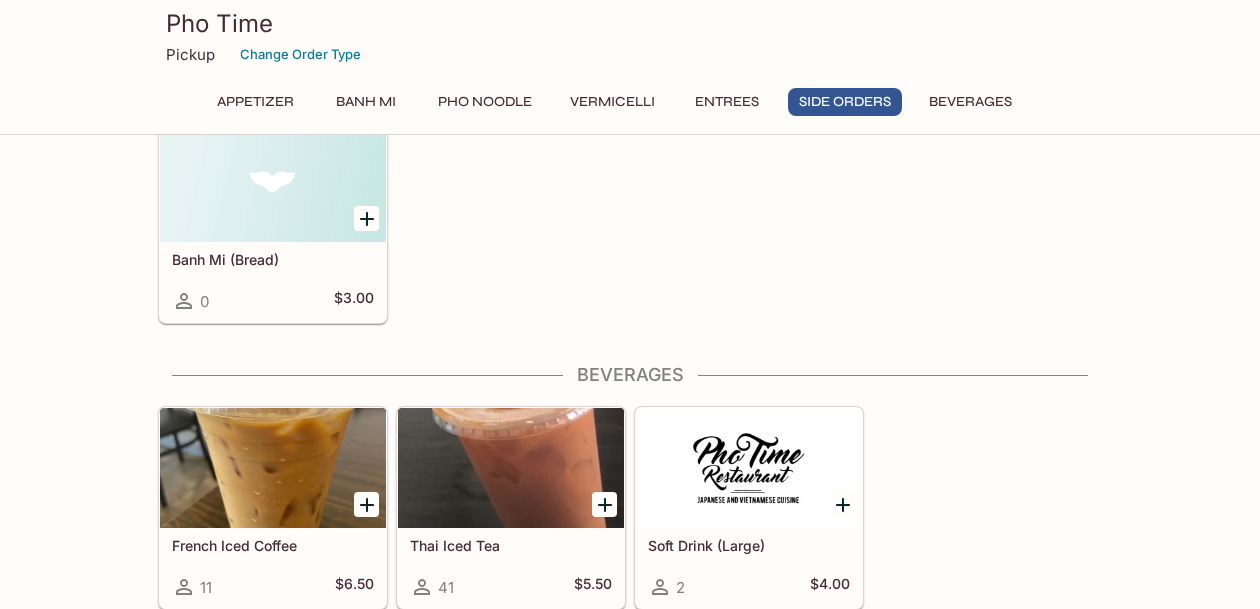 click on "Appetizer 1. Chicken Salad 6 $14.50 2. Papaya Salad 9 $15.50 3A. Wings - Regular 4 $12.50 3B. Wings - Fish Sauce 6 $14.50 3C. Wings - Garlic Butter 2 $14.99 4. Calamari 13 $13.99 5. Summer Rolls (2 Rolls) 118 $9.99 6A. Spring Rolls - Regular (4 Rolls) 79 $14.50 6B. Spring Rolls - Vegetarian (4 Rolls) 16 $14.50 7. Crab Rangoon (6 pcs) 48 $11.25 8. Pork & Chicken Gyoza (8 pcs) 29 $10.25 9. Fried Oysters (7 pcs) 5 $12.99 10. Tempura 6 $11.99 Banh Mi 11. BBQ Pork Banh Mi 76 $11.75 12. Steamed Pork Banh Mi 6 $11.75 13. Lemongrass Chicken Banh Mi 73 $11.75 14. BBQ Chicken Banh Mi 18 $11.75 15. Lemongrass Tofu Banh Mi 8 $11.75 16. Garlic Tofu Banh Mi 9 $11.75 17. BBQ Beef Banh Mi 17 $11.75 18. Combo Banh Mi 13 $12.50 Pho Noodle 19. Chicken Pho 61 $15.75 20. Eye-Round Steak Pho 82 $15.75 21. Meatballs Pho 19 $15.75 22. Brisket Pho 72 $15.75 23. Tofu Pho 20 $15.75 24. Eye-Round Steak & Meatballs Pho 33 $15.75 25. Eye-Round Steak & Brisket Pho 33 $15.75 26. Eye-Round Steak & Tendon Pho 10 $15.75 8 $15.75 24 $15.75 5 75" at bounding box center (630, -2279) 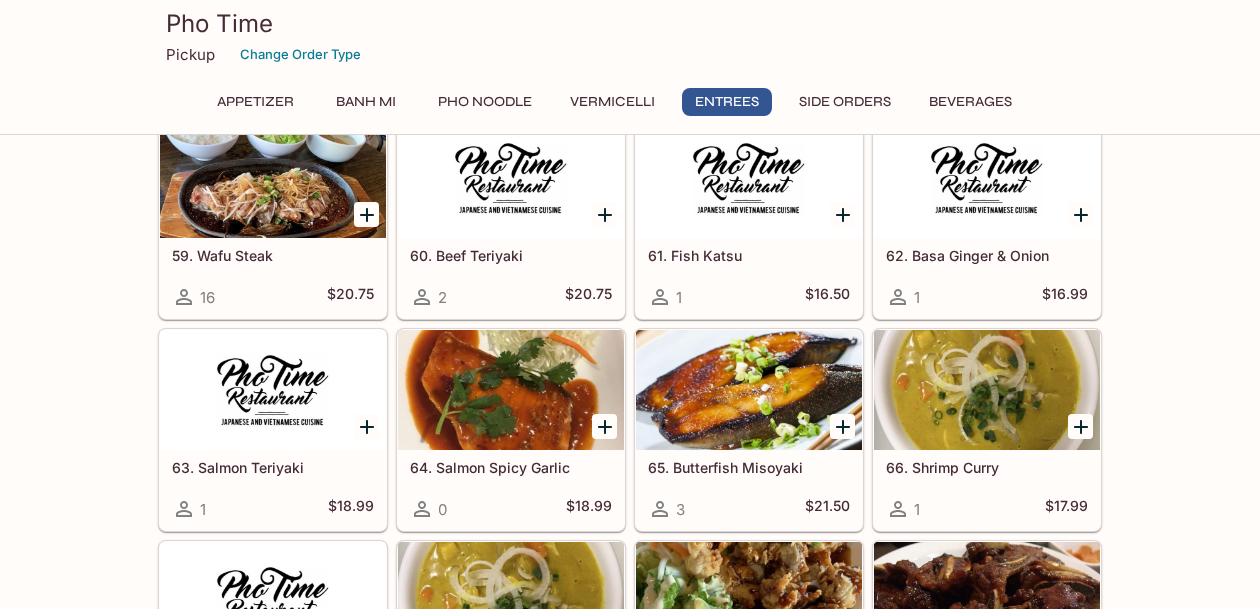 scroll, scrollTop: 4128, scrollLeft: 0, axis: vertical 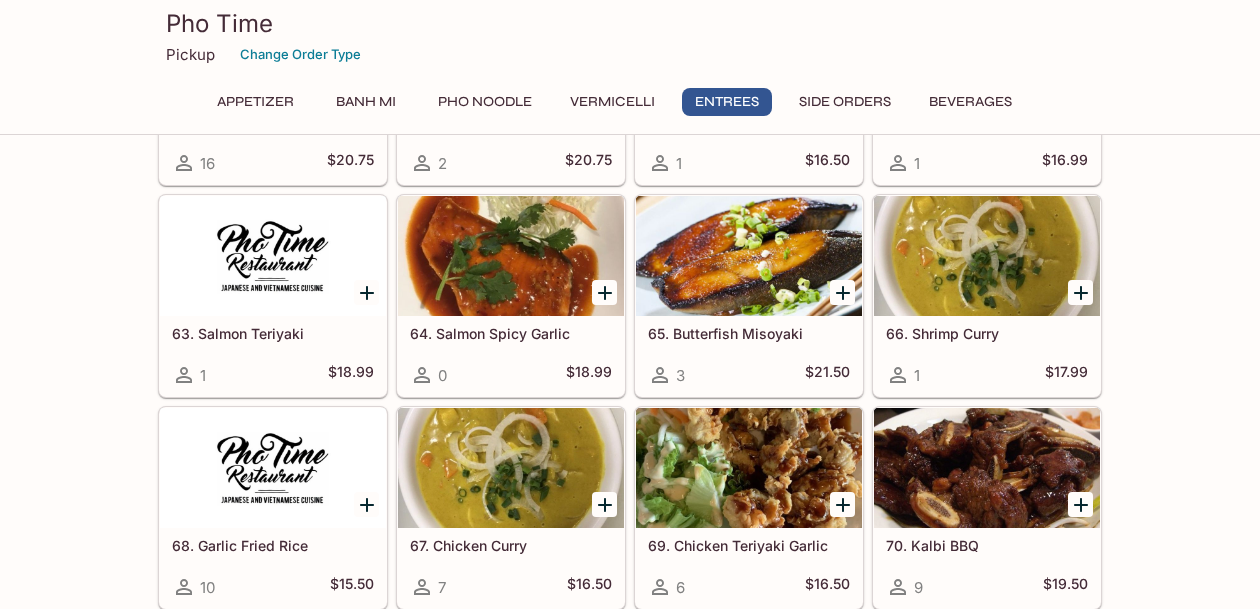click on "Appetizer 1. Chicken Salad 6 $14.50 2. Papaya Salad 9 $15.50 3A. Wings - Regular 4 $12.50 3B. Wings - Fish Sauce 6 $14.50 3C. Wings - Garlic Butter 2 $14.99 4. Calamari 13 $13.99 5. Summer Rolls (2 Rolls) 118 $9.99 6A. Spring Rolls - Regular (4 Rolls) 79 $14.50 6B. Spring Rolls - Vegetarian (4 Rolls) 16 $14.50 7. Crab Rangoon (6 pcs) 48 $11.25 8. Pork & Chicken Gyoza (8 pcs) 29 $10.25 9. Fried Oysters (7 pcs) 5 $12.99 10. Tempura 6 $11.99 Banh Mi 11. BBQ Pork Banh Mi 76 $11.75 12. Steamed Pork Banh Mi 6 $11.75 13. Lemongrass Chicken Banh Mi 73 $11.75 14. BBQ Chicken Banh Mi 18 $11.75 15. Lemongrass Tofu Banh Mi 8 $11.75 16. Garlic Tofu Banh Mi 9 $11.75 17. BBQ Beef Banh Mi 17 $11.75 18. Combo Banh Mi 13 $12.50 Pho Noodle 19. Chicken Pho 61 $15.75 20. Eye-Round Steak Pho 82 $15.75 21. Meatballs Pho 19 $15.75 22. Brisket Pho 72 $15.75 23. Tofu Pho 20 $15.75 24. Eye-Round Steak & Meatballs Pho 33 $15.75 25. Eye-Round Steak & Brisket Pho 33 $15.75 26. Eye-Round Steak & Tendon Pho 10 $15.75 8 $15.75 24 $15.75 5 75" at bounding box center (630, -1071) 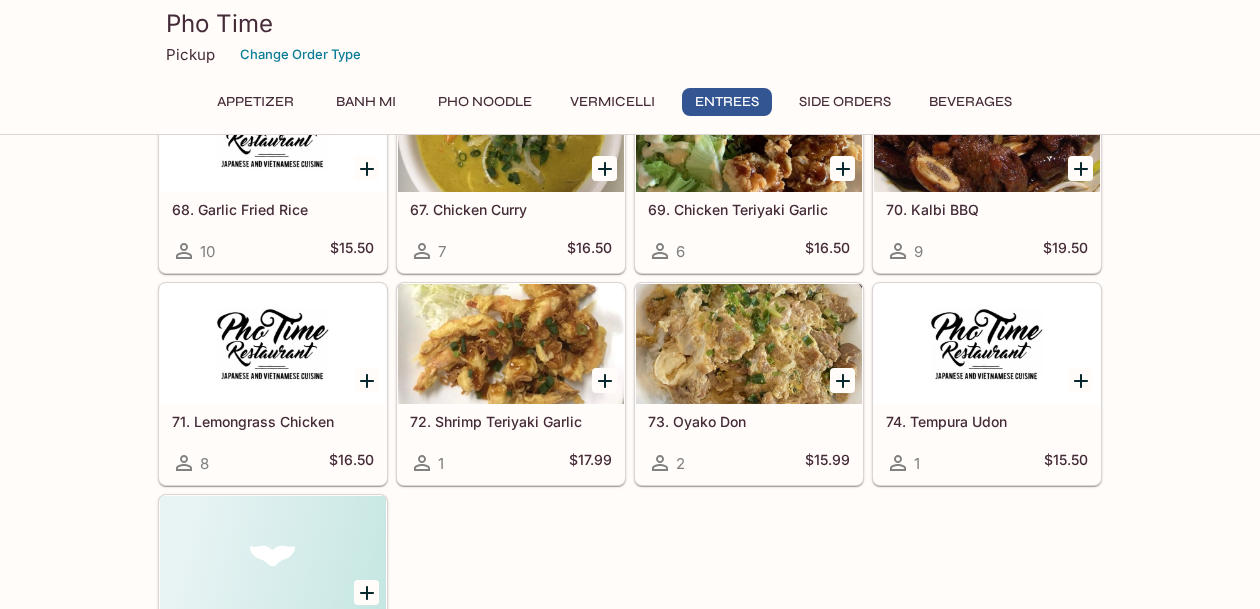 scroll, scrollTop: 4598, scrollLeft: 0, axis: vertical 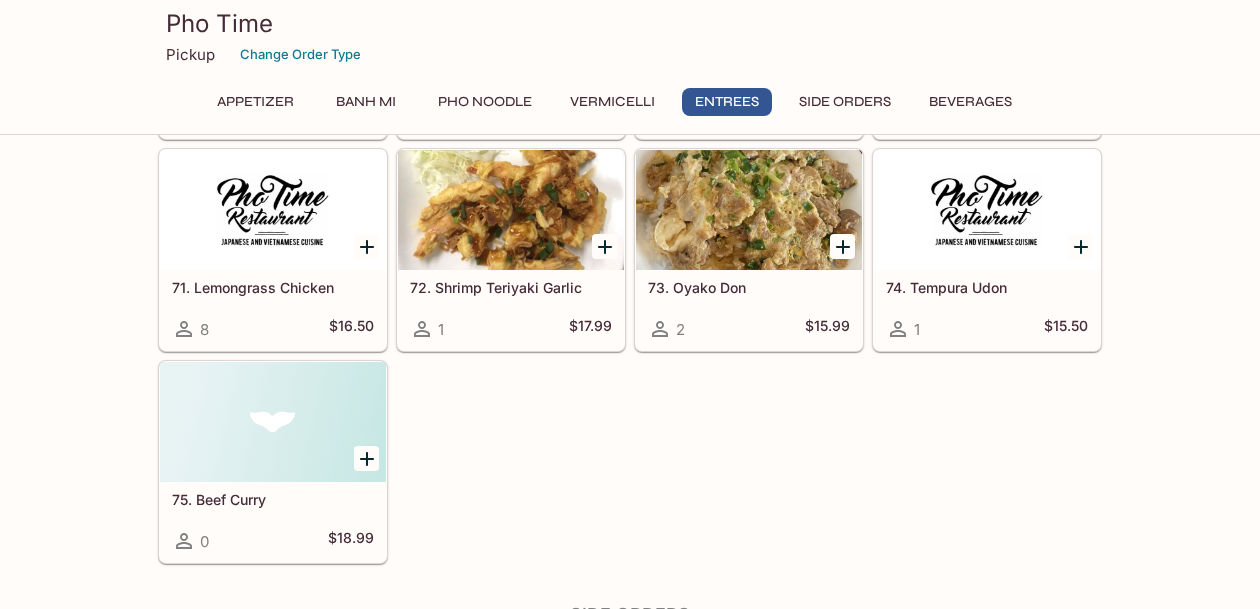 click on "Appetizer 1. Chicken Salad 6 $14.50 2. Papaya Salad 9 $15.50 3A. Wings - Regular 4 $12.50 3B. Wings - Fish Sauce 6 $14.50 3C. Wings - Garlic Butter 2 $14.99 4. Calamari 13 $13.99 5. Summer Rolls (2 Rolls) 118 $9.99 6A. Spring Rolls - Regular (4 Rolls) 79 $14.50 6B. Spring Rolls - Vegetarian (4 Rolls) 16 $14.50 7. Crab Rangoon (6 pcs) 48 $11.25 8. Pork & Chicken Gyoza (8 pcs) 29 $10.25 9. Fried Oysters (7 pcs) 5 $12.99 10. Tempura 6 $11.99 Banh Mi 11. BBQ Pork Banh Mi 76 $11.75 12. Steamed Pork Banh Mi 6 $11.75 13. Lemongrass Chicken Banh Mi 73 $11.75 14. BBQ Chicken Banh Mi 18 $11.75 15. Lemongrass Tofu Banh Mi 8 $11.75 16. Garlic Tofu Banh Mi 9 $11.75 17. BBQ Beef Banh Mi 17 $11.75 18. Combo Banh Mi 13 $12.50 Pho Noodle 19. Chicken Pho 61 $15.75 20. Eye-Round Steak Pho 82 $15.75 21. Meatballs Pho 19 $15.75 22. Brisket Pho 72 $15.75 23. Tofu Pho 20 $15.75 24. Eye-Round Steak & Meatballs Pho 33 $15.75 25. Eye-Round Steak & Brisket Pho 33 $15.75 26. Eye-Round Steak & Tendon Pho 10 $15.75 8 $15.75 24 $15.75 5 75" at bounding box center [630, -1541] 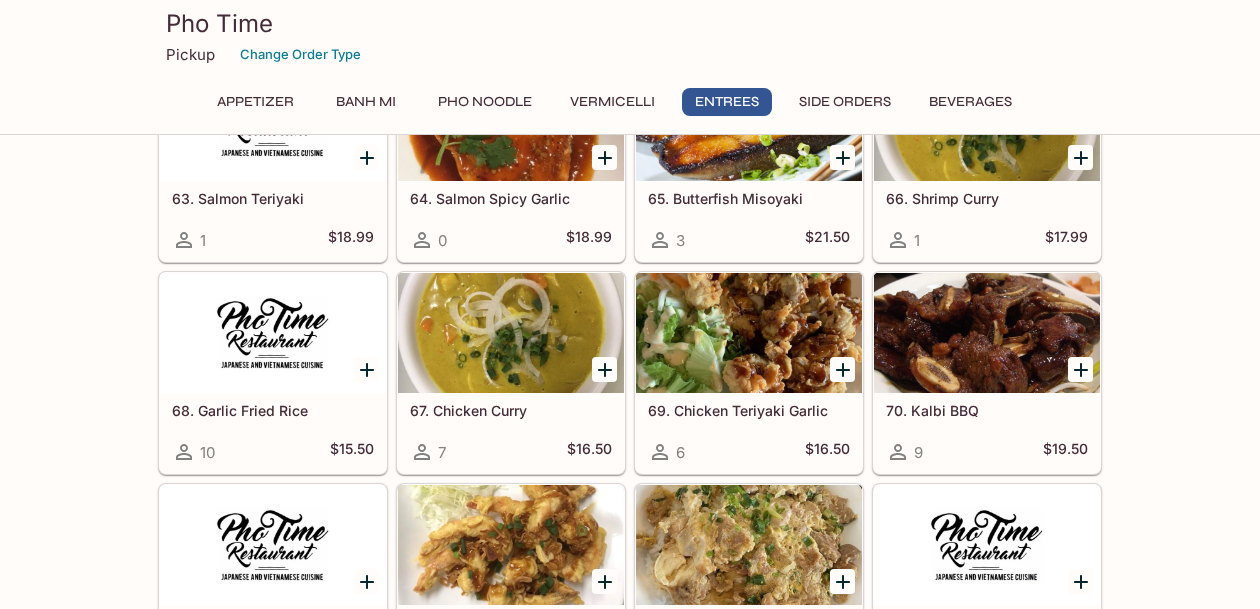 scroll, scrollTop: 3994, scrollLeft: 0, axis: vertical 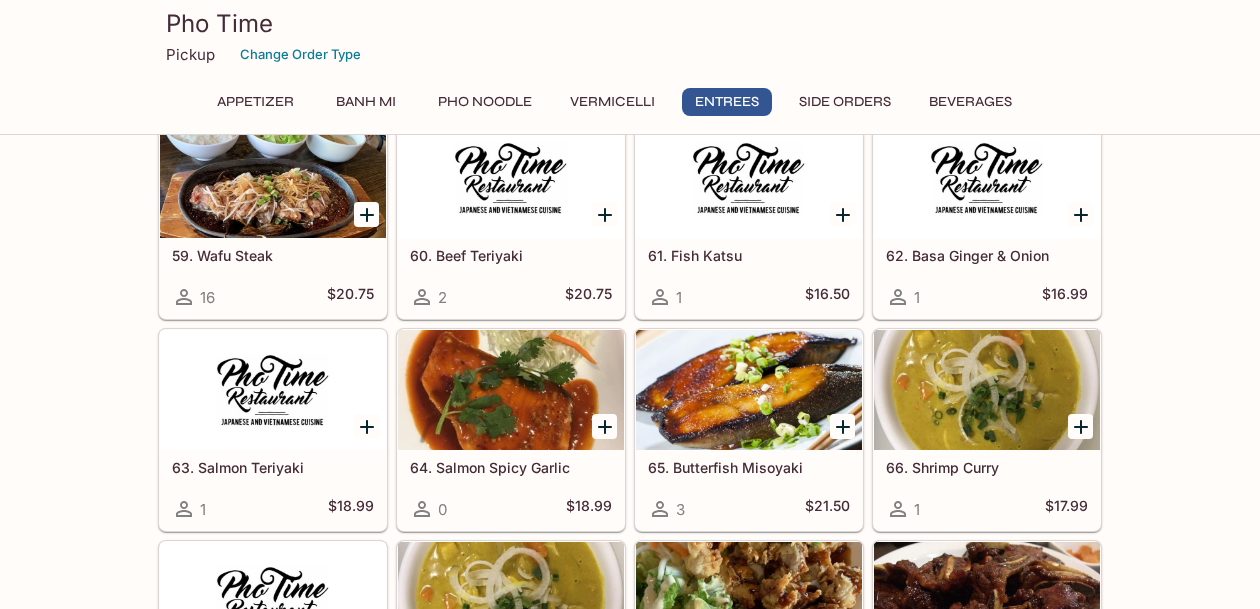 click on "Appetizer 1. Chicken Salad 6 $14.50 2. Papaya Salad 9 $15.50 3A. Wings - Regular 4 $12.50 3B. Wings - Fish Sauce 6 $14.50 3C. Wings - Garlic Butter 2 $14.99 4. Calamari 13 $13.99 5. Summer Rolls (2 Rolls) 118 $9.99 6A. Spring Rolls - Regular (4 Rolls) 79 $14.50 6B. Spring Rolls - Vegetarian (4 Rolls) 16 $14.50 7. Crab Rangoon (6 pcs) 48 $11.25 8. Pork & Chicken Gyoza (8 pcs) 29 $10.25 9. Fried Oysters (7 pcs) 5 $12.99 10. Tempura 6 $11.99 Banh Mi 11. BBQ Pork Banh Mi 76 $11.75 12. Steamed Pork Banh Mi 6 $11.75 13. Lemongrass Chicken Banh Mi 73 $11.75 14. BBQ Chicken Banh Mi 18 $11.75 15. Lemongrass Tofu Banh Mi 8 $11.75 16. Garlic Tofu Banh Mi 9 $11.75 17. BBQ Beef Banh Mi 17 $11.75 18. Combo Banh Mi 13 $12.50 Pho Noodle 19. Chicken Pho 61 $15.75 20. Eye-Round Steak Pho 82 $15.75 21. Meatballs Pho 19 $15.75 22. Brisket Pho 72 $15.75 23. Tofu Pho 20 $15.75 24. Eye-Round Steak & Meatballs Pho 33 $15.75 25. Eye-Round Steak & Brisket Pho 33 $15.75 26. Eye-Round Steak & Tendon Pho 10 $15.75 8 $15.75 24 $15.75 5 75" at bounding box center [630, -937] 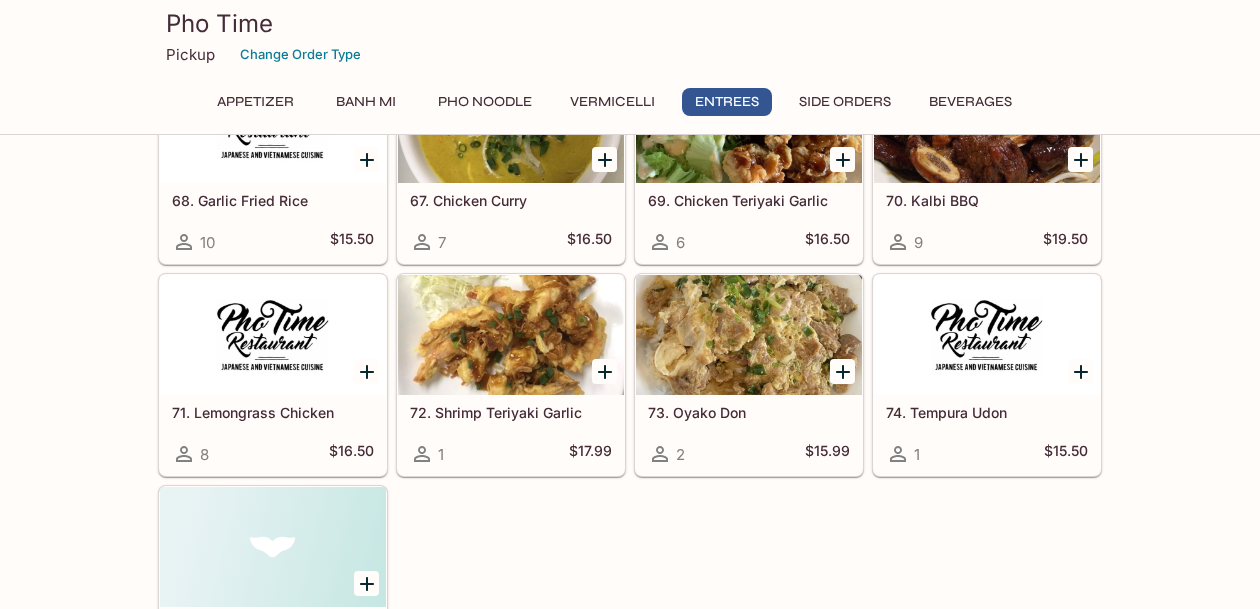 scroll, scrollTop: 4531, scrollLeft: 0, axis: vertical 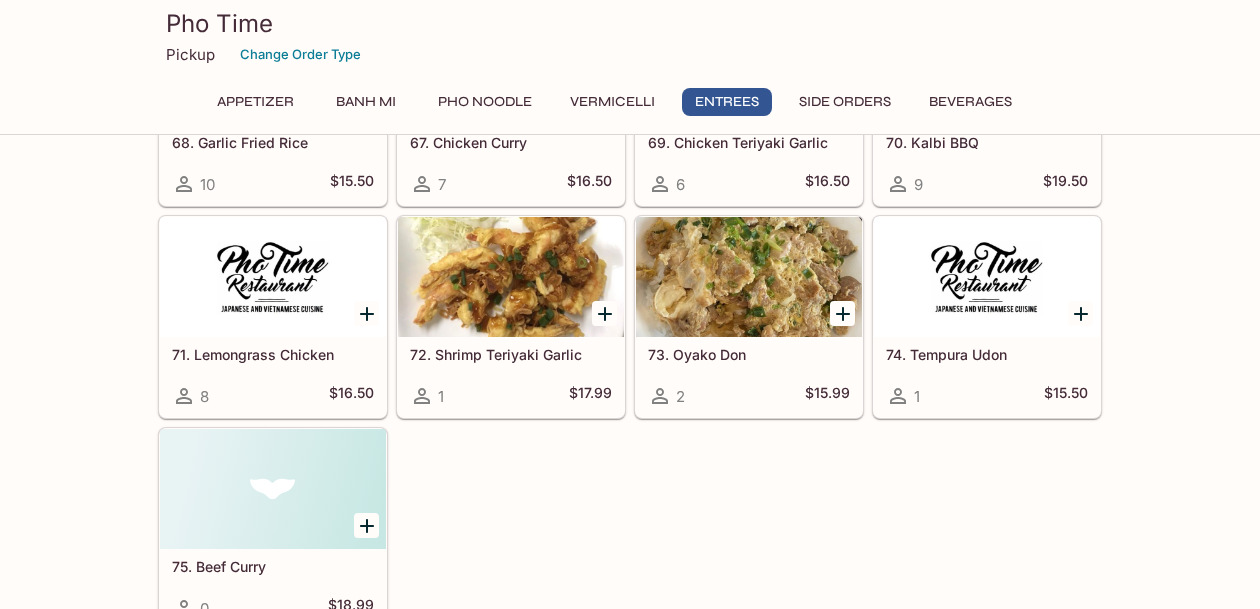 click on "51. Pork Chop 7 $16.50 52. Chicken or Pork Tofu 6 $15.99 53. Tempura 4 $15.99 54. Tonkatsu 3 $15.75 55. Chicken Katsu 20 $15.75 56. BBQ Pork 9 $16.50 57. Chicken Teriyaki 3 $16.50 58. BBQ Chicken 13 $16.50 59. Wafu Steak 16 $20.75 60. Beef Teriyaki 2 $20.75 61. Fish Katsu 1 $16.50 62. Basa Ginger & Onion 1 $16.99 63. Salmon Teriyaki 1 $18.99 64. Salmon Spicy Garlic 0 $18.99 65. Butterfish Misoyaki 3 $21.50 66. Shrimp Curry 1 $17.99 68. Garlic Fried Rice 10 $15.50 67. Chicken Curry 7 $16.50 69. Chicken Teriyaki Garlic 6 $16.50 70. Kalbi BBQ 9 $19.50 71. Lemongrass Chicken 8 $16.50 72. Shrimp Teriyaki Garlic 1 $17.99 73. Oyako Don 2 $15.99 74. Tempura Udon 1 $15.50 75. Beef Curry 0 $18.99" at bounding box center (626, -111) 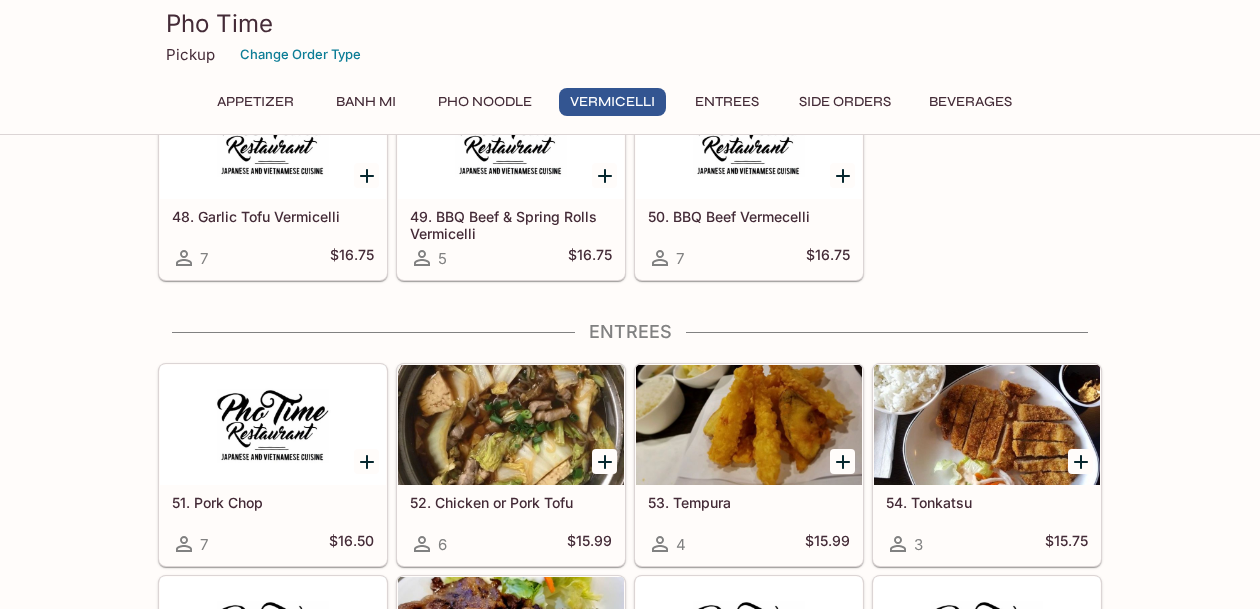 scroll, scrollTop: 3793, scrollLeft: 0, axis: vertical 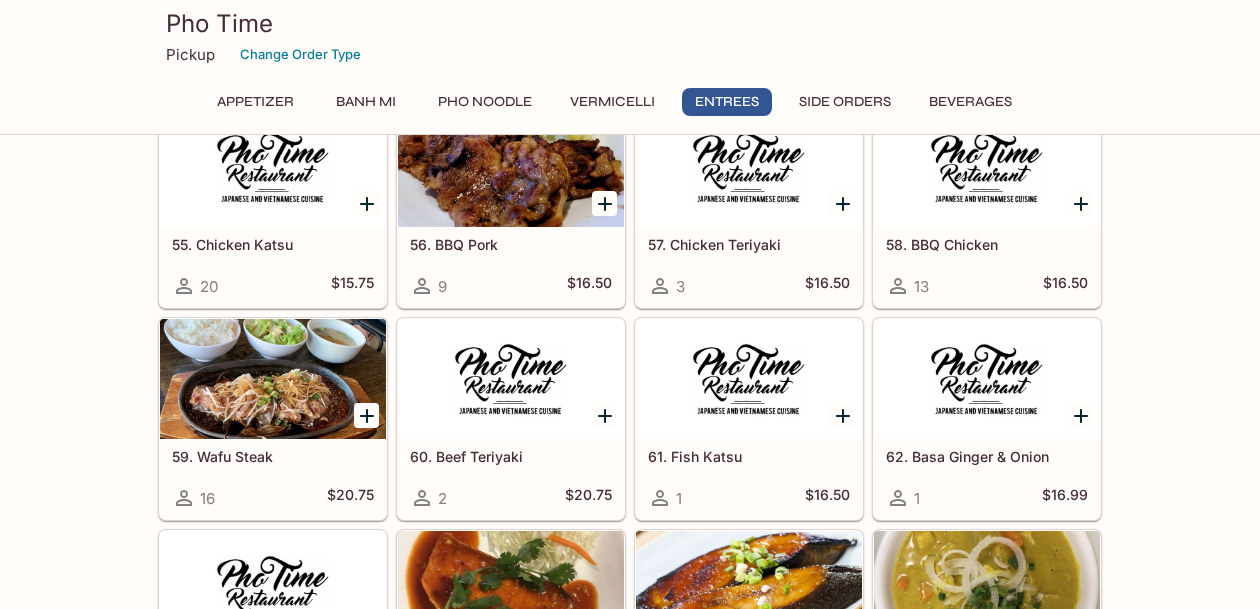 click on "Appetizer 1. Chicken Salad 6 $14.50 2. Papaya Salad 9 $15.50 3A. Wings - Regular 4 $12.50 3B. Wings - Fish Sauce 6 $14.50 3C. Wings - Garlic Butter 2 $14.99 4. Calamari 13 $13.99 5. Summer Rolls (2 Rolls) 118 $9.99 6A. Spring Rolls - Regular (4 Rolls) 79 $14.50 6B. Spring Rolls - Vegetarian (4 Rolls) 16 $14.50 7. Crab Rangoon (6 pcs) 48 $11.25 8. Pork & Chicken Gyoza (8 pcs) 29 $10.25 9. Fried Oysters (7 pcs) 5 $12.99 10. Tempura 6 $11.99 Banh Mi 11. BBQ Pork Banh Mi 76 $11.75 12. Steamed Pork Banh Mi 6 $11.75 13. Lemongrass Chicken Banh Mi 73 $11.75 14. BBQ Chicken Banh Mi 18 $11.75 15. Lemongrass Tofu Banh Mi 8 $11.75 16. Garlic Tofu Banh Mi 9 $11.75 17. BBQ Beef Banh Mi 17 $11.75 18. Combo Banh Mi 13 $12.50 Pho Noodle 19. Chicken Pho 61 $15.75 20. Eye-Round Steak Pho 82 $15.75 21. Meatballs Pho 19 $15.75 22. Brisket Pho 72 $15.75 23. Tofu Pho 20 $15.75 24. Eye-Round Steak & Meatballs Pho 33 $15.75 25. Eye-Round Steak & Brisket Pho 33 $15.75 26. Eye-Round Steak & Tendon Pho 10 $15.75 8 $15.75 24 $15.75 5 75" at bounding box center [630, -736] 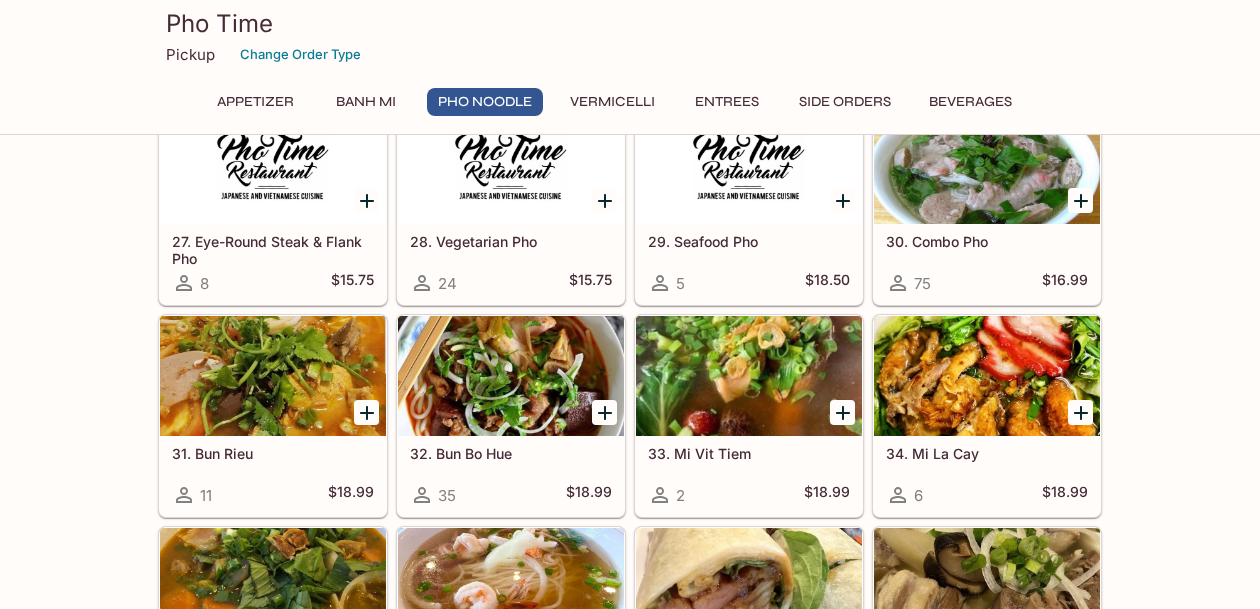 scroll, scrollTop: 1848, scrollLeft: 0, axis: vertical 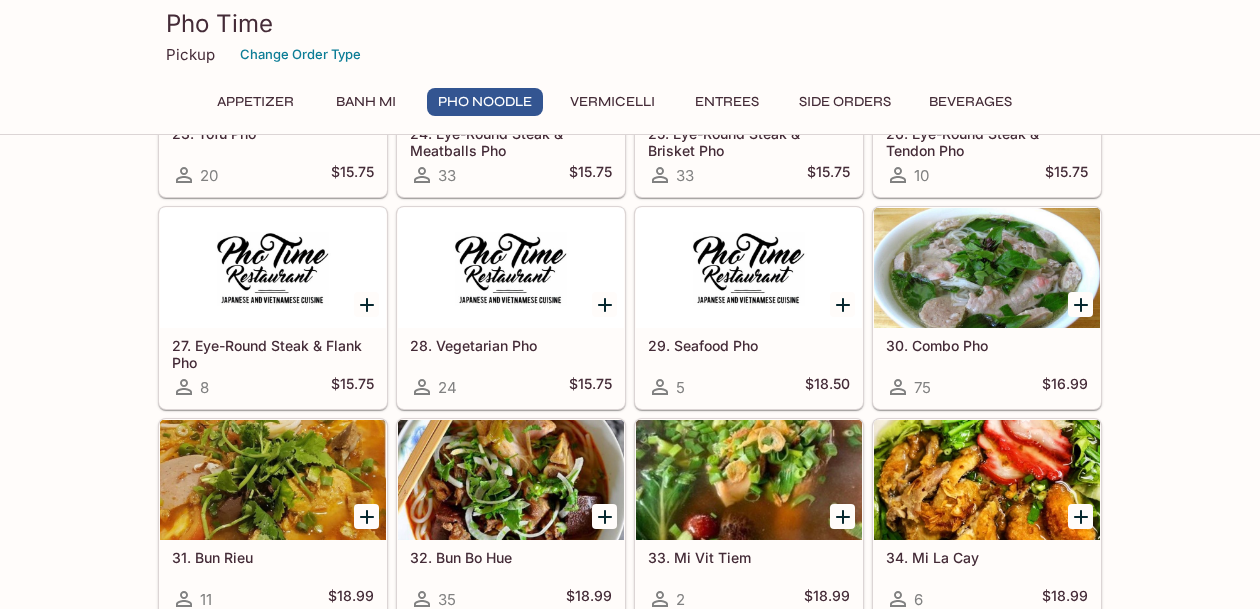 click on "Appetizer 1. Chicken Salad 6 $14.50 2. Papaya Salad 9 $15.50 3A. Wings - Regular 4 $12.50 3B. Wings - Fish Sauce 6 $14.50 3C. Wings - Garlic Butter 2 $14.99 4. Calamari 13 $13.99 5. Summer Rolls (2 Rolls) 118 $9.99 6A. Spring Rolls - Regular (4 Rolls) 79 $14.50 6B. Spring Rolls - Vegetarian (4 Rolls) 16 $14.50 7. Crab Rangoon (6 pcs) 48 $11.25 8. Pork & Chicken Gyoza (8 pcs) 29 $10.25 9. Fried Oysters (7 pcs) 5 $12.99 10. Tempura 6 $11.99 Banh Mi 11. BBQ Pork Banh Mi 76 $11.75 12. Steamed Pork Banh Mi 6 $11.75 13. Lemongrass Chicken Banh Mi 73 $11.75 14. BBQ Chicken Banh Mi 18 $11.75 15. Lemongrass Tofu Banh Mi 8 $11.75 16. Garlic Tofu Banh Mi 9 $11.75 17. BBQ Beef Banh Mi 17 $11.75 18. Combo Banh Mi 13 $12.50 Pho Noodle 19. Chicken Pho 61 $15.75 20. Eye-Round Steak Pho 82 $15.75 21. Meatballs Pho 19 $15.75 22. Brisket Pho 72 $15.75 23. Tofu Pho 20 $15.75 24. Eye-Round Steak & Meatballs Pho 33 $15.75 25. Eye-Round Steak & Brisket Pho 33 $15.75 26. Eye-Round Steak & Tendon Pho 10 $15.75 8 $15.75 24 $15.75 5 75" at bounding box center (630, 1209) 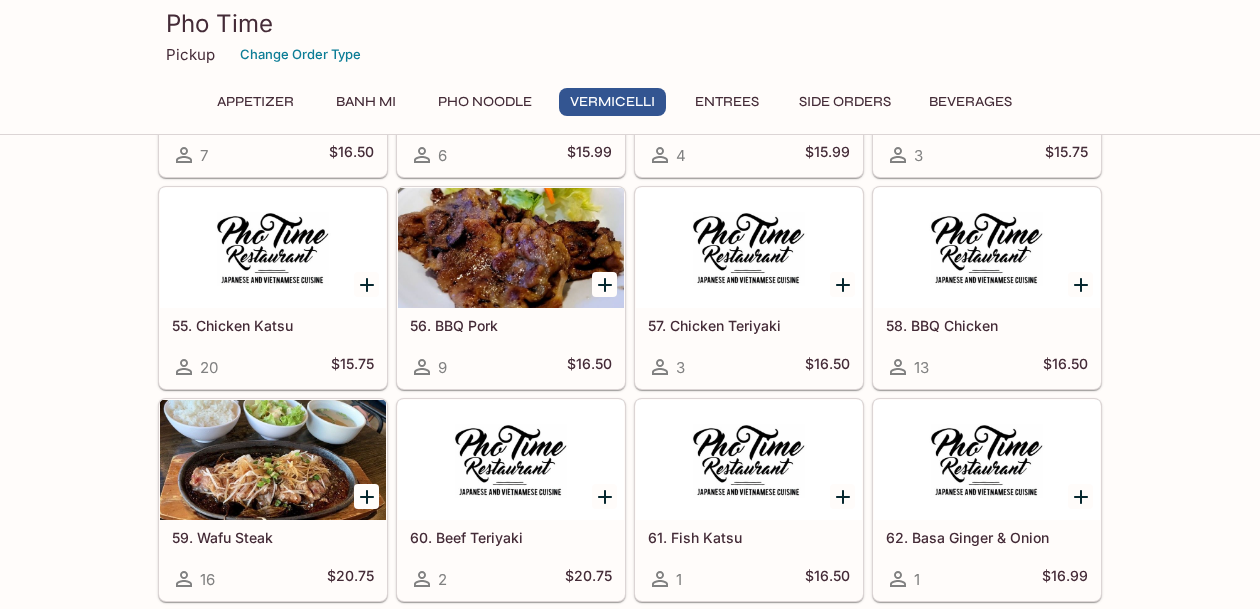 scroll, scrollTop: 3458, scrollLeft: 0, axis: vertical 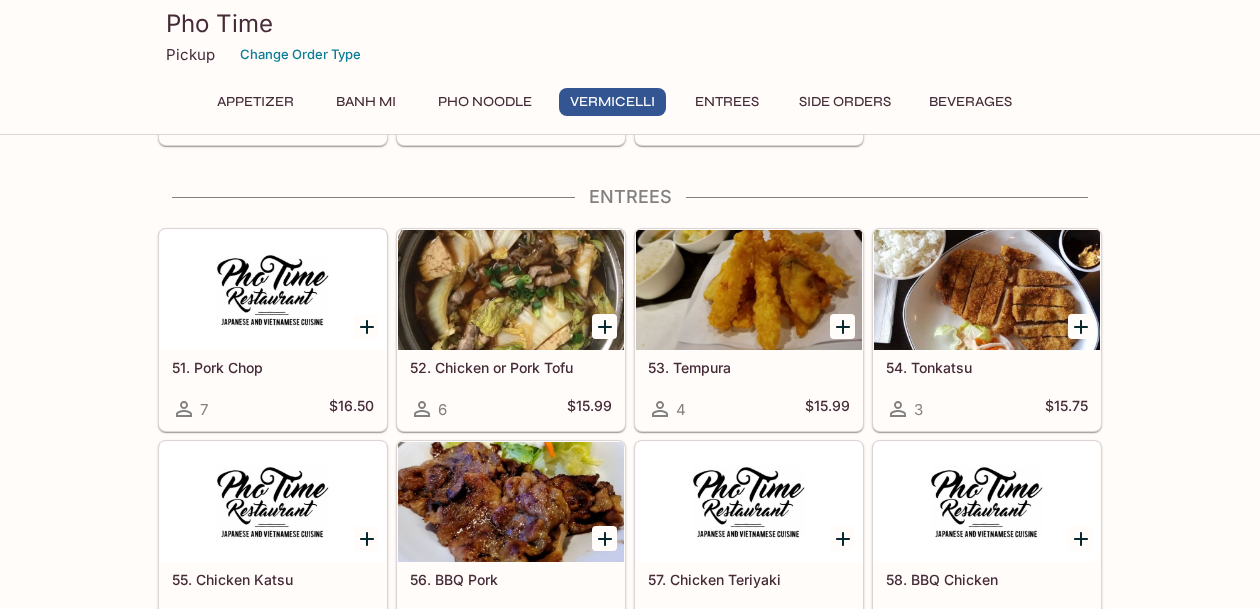 click on "Appetizer 1. Chicken Salad 6 $14.50 2. Papaya Salad 9 $15.50 3A. Wings - Regular 4 $12.50 3B. Wings - Fish Sauce 6 $14.50 3C. Wings - Garlic Butter 2 $14.99 4. Calamari 13 $13.99 5. Summer Rolls (2 Rolls) 118 $9.99 6A. Spring Rolls - Regular (4 Rolls) 79 $14.50 6B. Spring Rolls - Vegetarian (4 Rolls) 16 $14.50 7. Crab Rangoon (6 pcs) 48 $11.25 8. Pork & Chicken Gyoza (8 pcs) 29 $10.25 9. Fried Oysters (7 pcs) 5 $12.99 10. Tempura 6 $11.99 Banh Mi 11. BBQ Pork Banh Mi 76 $11.75 12. Steamed Pork Banh Mi 6 $11.75 13. Lemongrass Chicken Banh Mi 73 $11.75 14. BBQ Chicken Banh Mi 18 $11.75 15. Lemongrass Tofu Banh Mi 8 $11.75 16. Garlic Tofu Banh Mi 9 $11.75 17. BBQ Beef Banh Mi 17 $11.75 18. Combo Banh Mi 13 $12.50 Pho Noodle 19. Chicken Pho 61 $15.75 20. Eye-Round Steak Pho 82 $15.75 21. Meatballs Pho 19 $15.75 22. Brisket Pho 72 $15.75 23. Tofu Pho 20 $15.75 24. Eye-Round Steak & Meatballs Pho 33 $15.75 25. Eye-Round Steak & Brisket Pho 33 $15.75 26. Eye-Round Steak & Tendon Pho 10 $15.75 8 $15.75 24 $15.75 5 75" at bounding box center [630, -401] 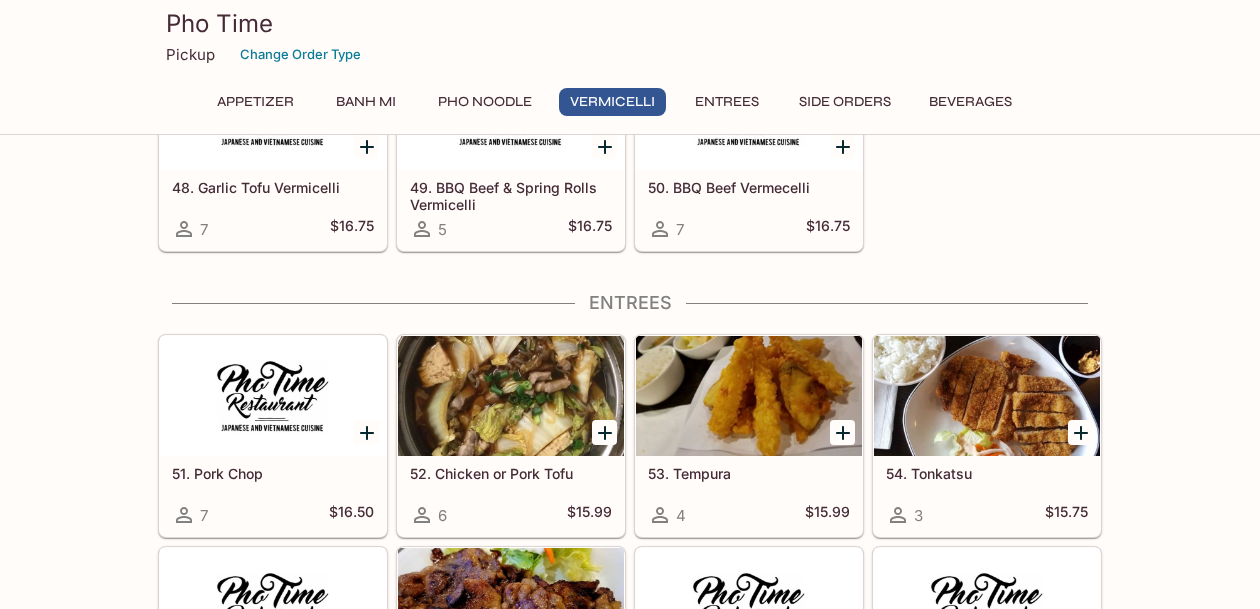 scroll, scrollTop: 3458, scrollLeft: 0, axis: vertical 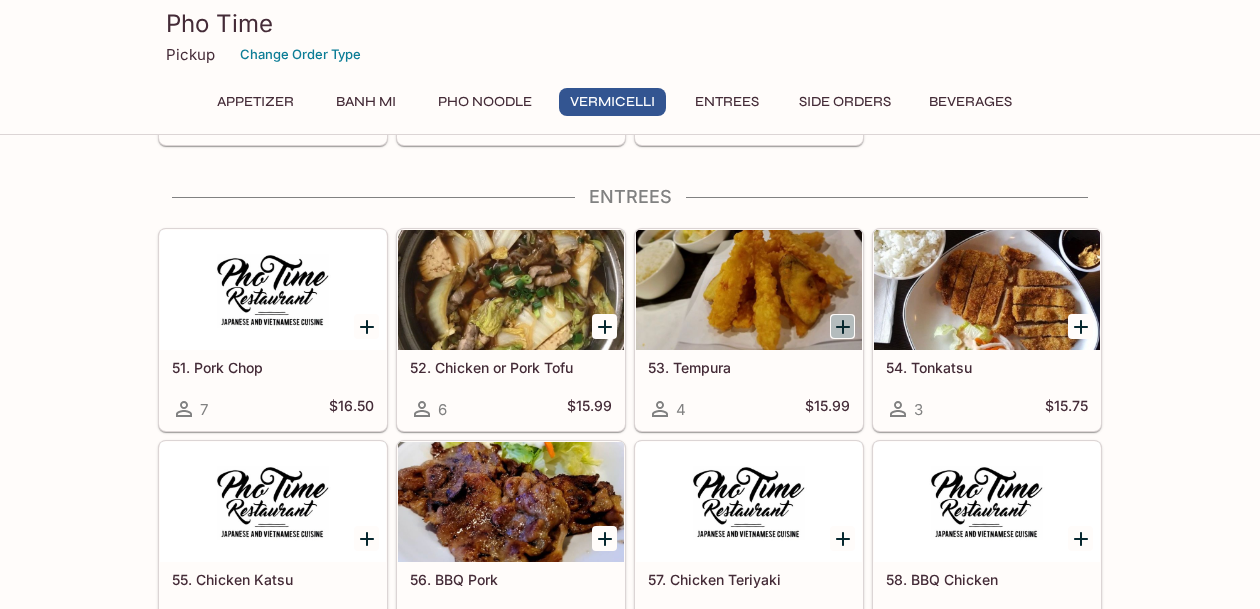 click 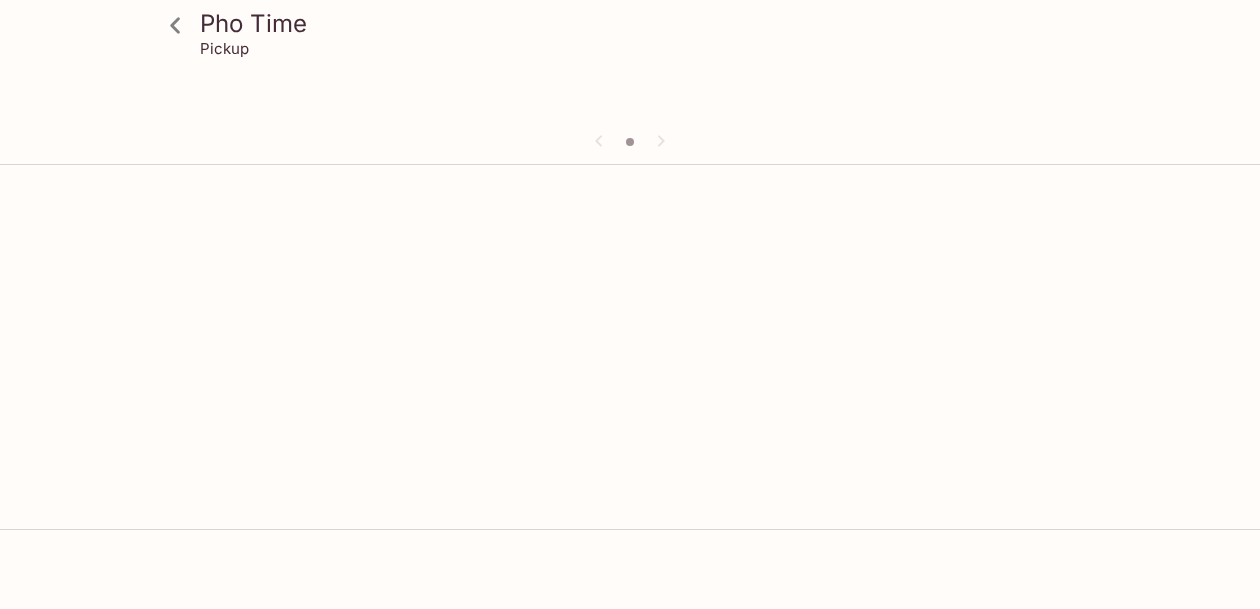 scroll, scrollTop: 172, scrollLeft: 0, axis: vertical 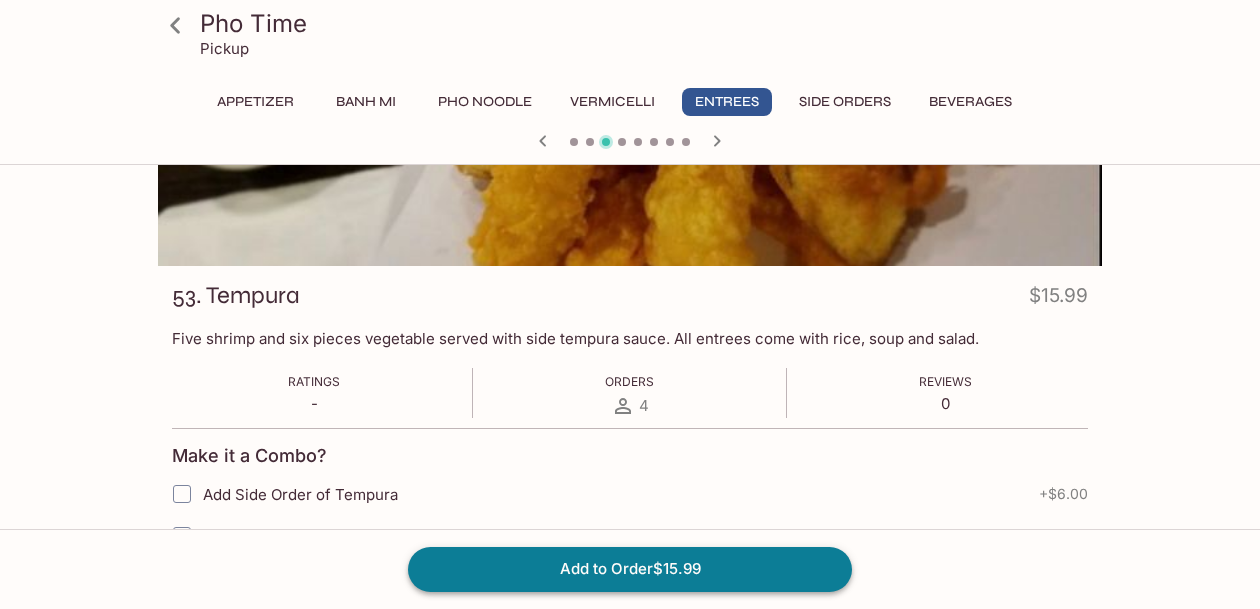 click on "Add to Order  $15.99" at bounding box center [630, 569] 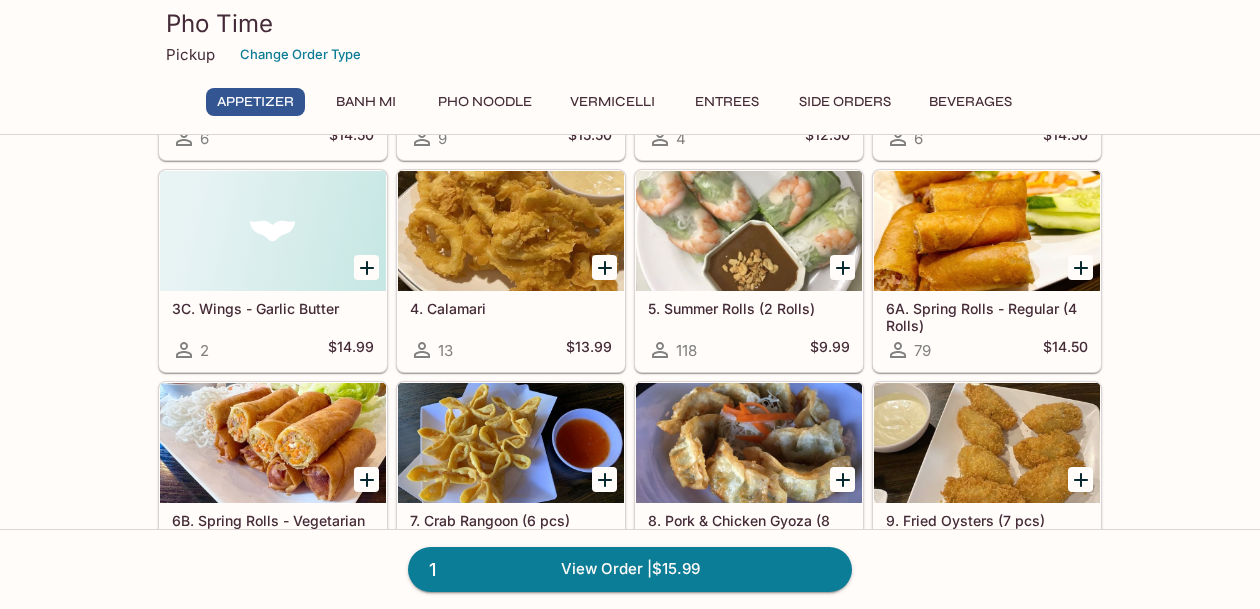 scroll, scrollTop: 268, scrollLeft: 0, axis: vertical 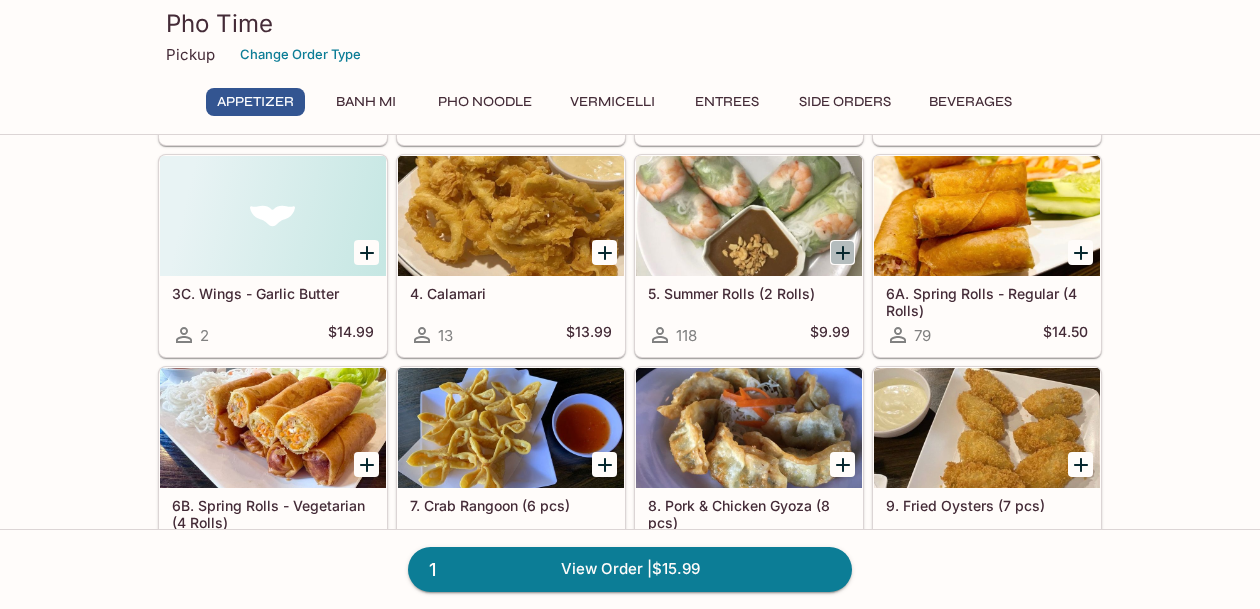 click 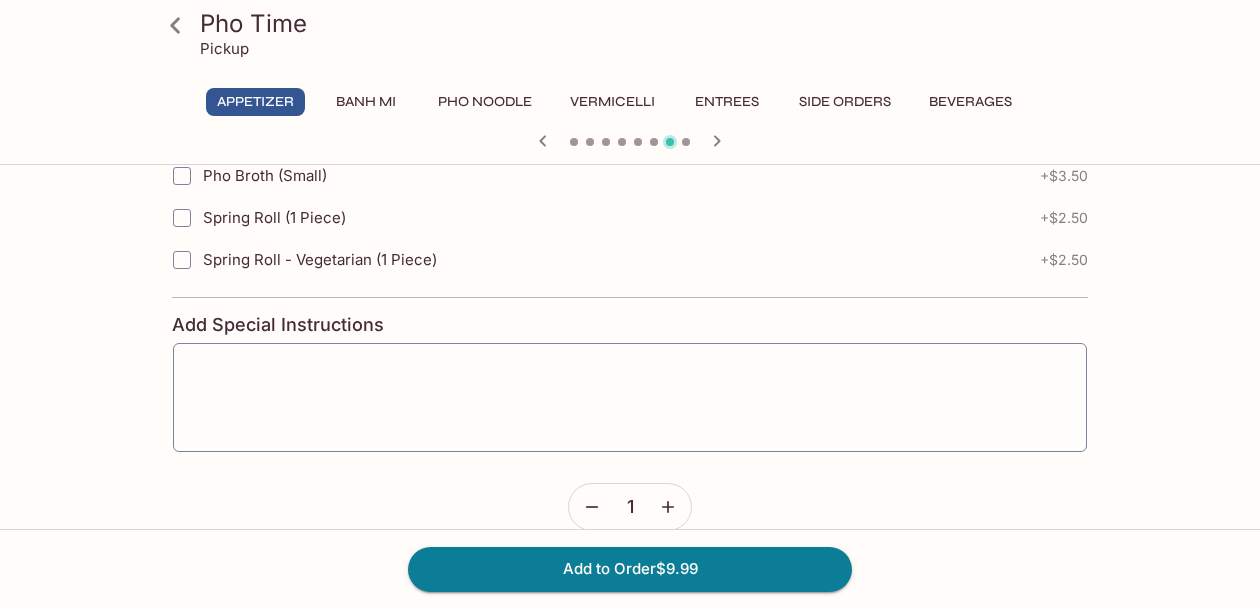 scroll, scrollTop: 702, scrollLeft: 0, axis: vertical 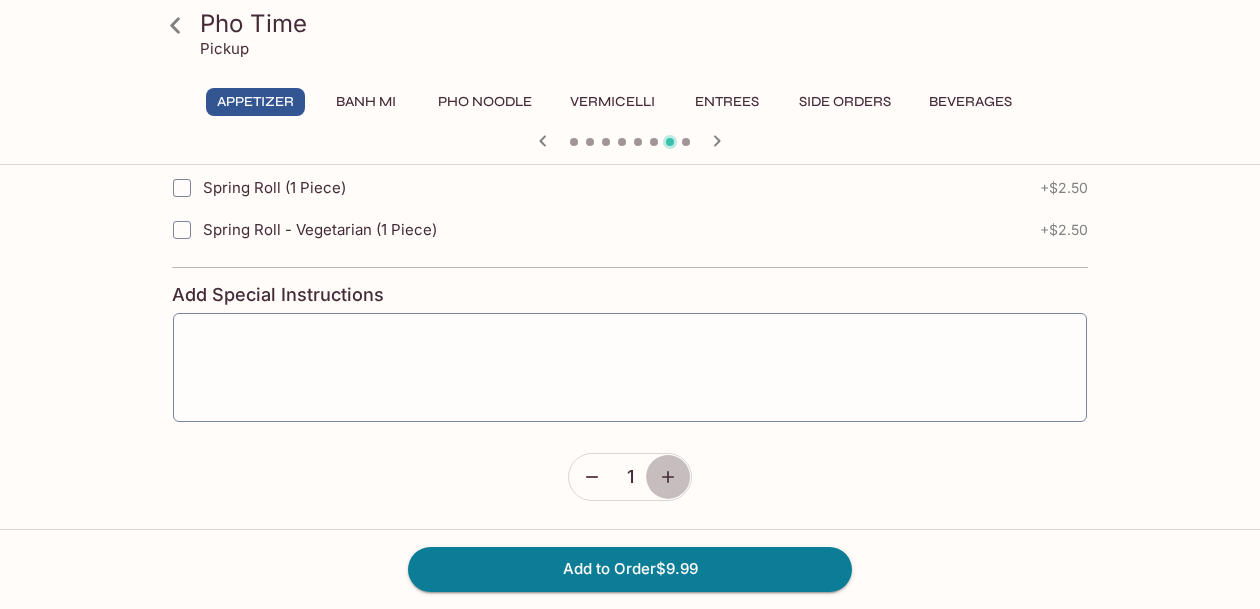 click 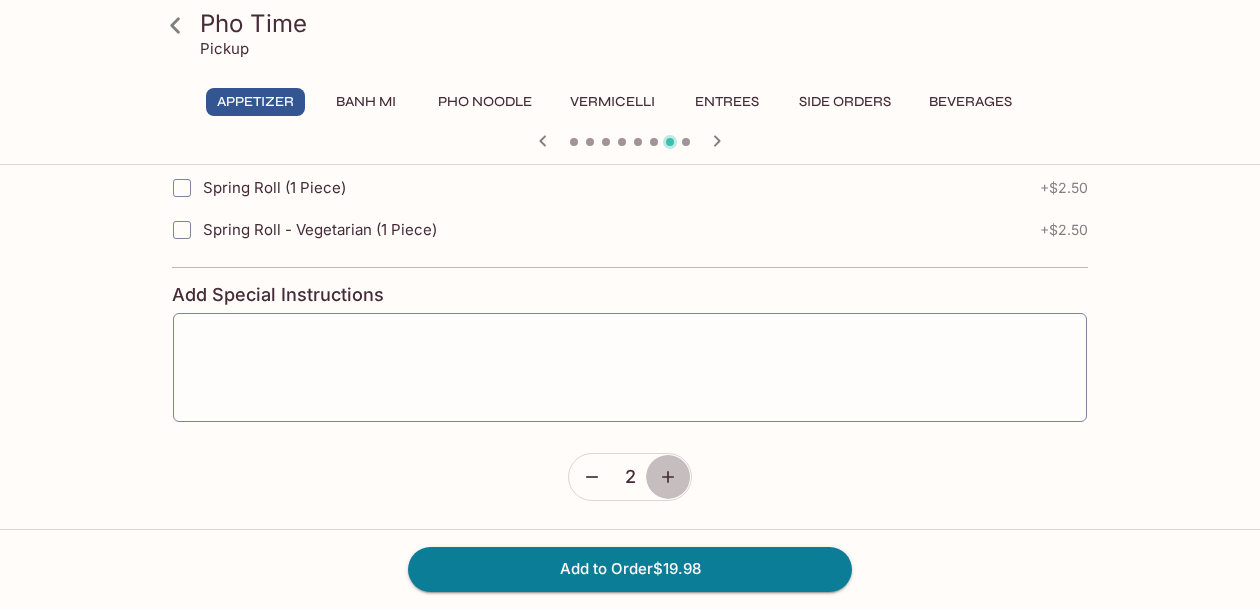 click 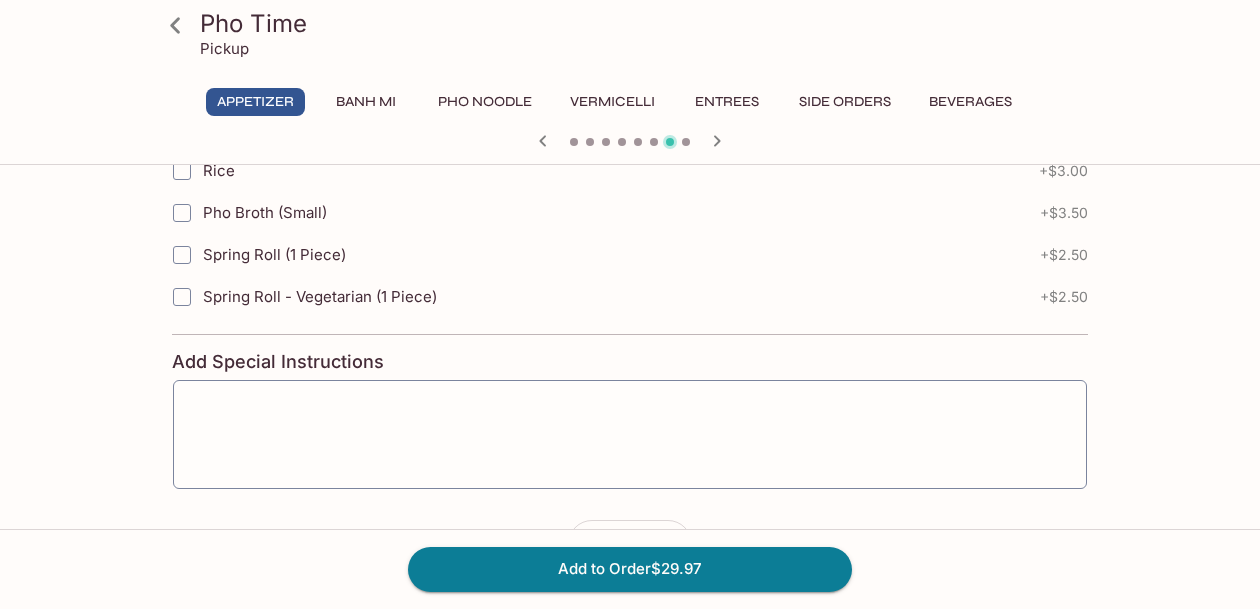 scroll, scrollTop: 702, scrollLeft: 0, axis: vertical 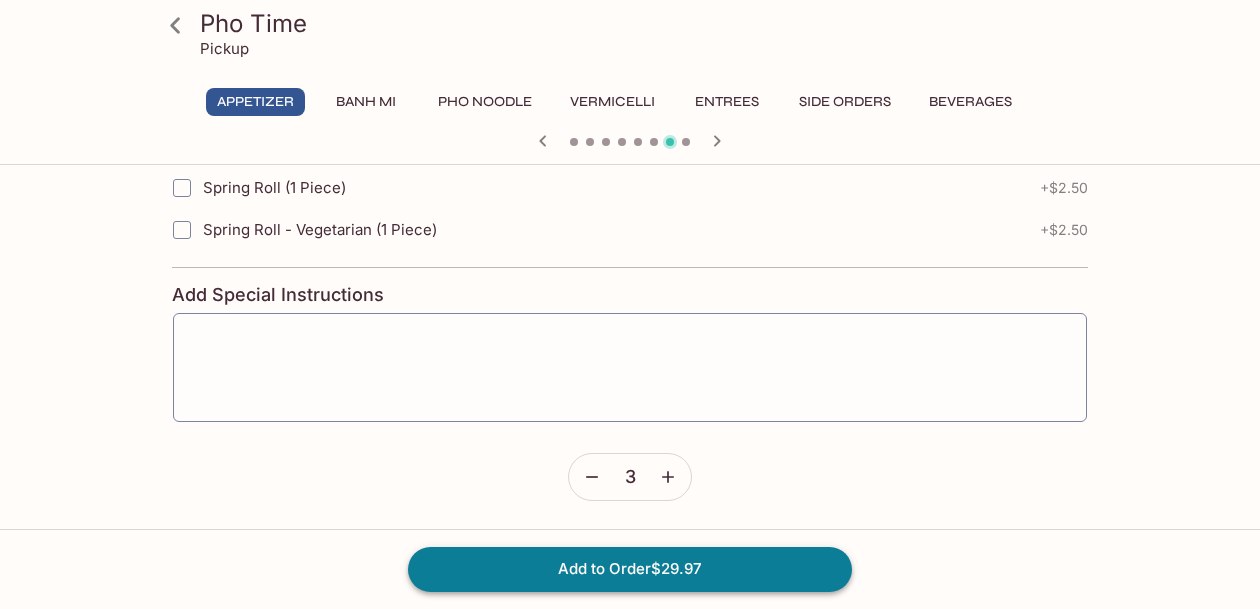 click on "Add to Order  $29.97" at bounding box center (630, 569) 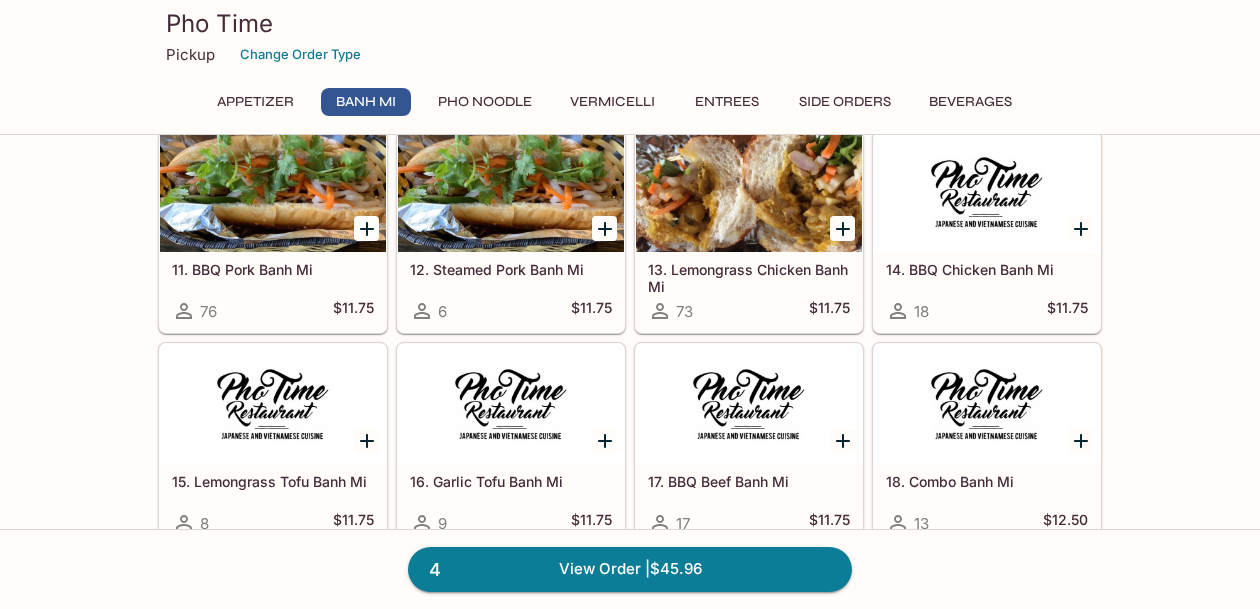 scroll, scrollTop: 1073, scrollLeft: 0, axis: vertical 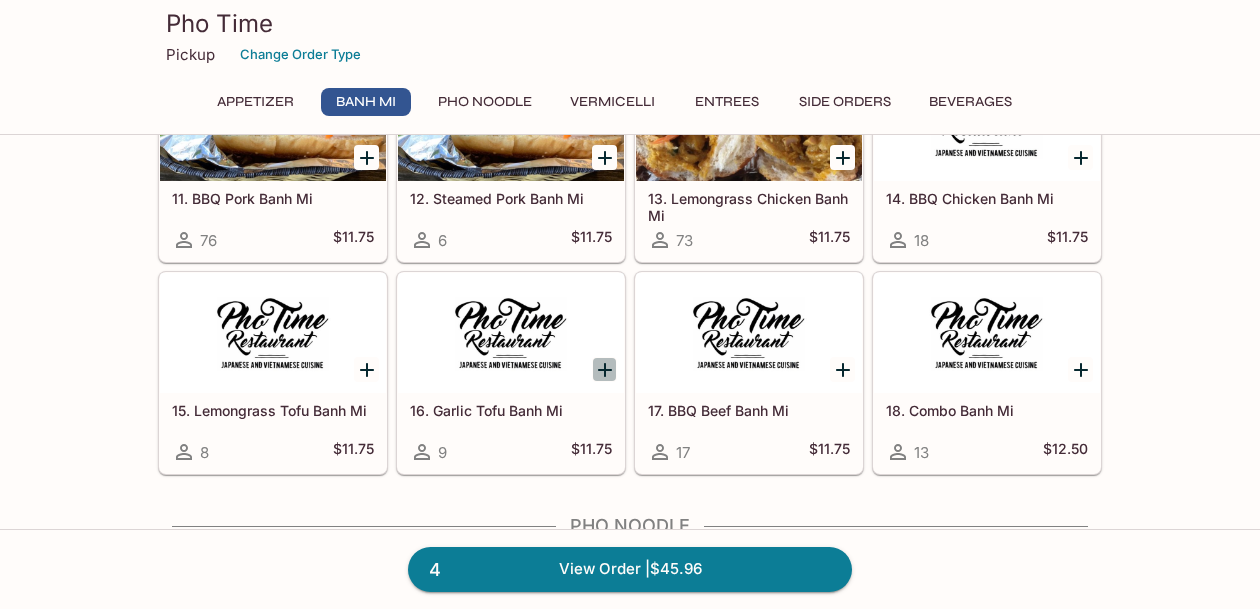 click 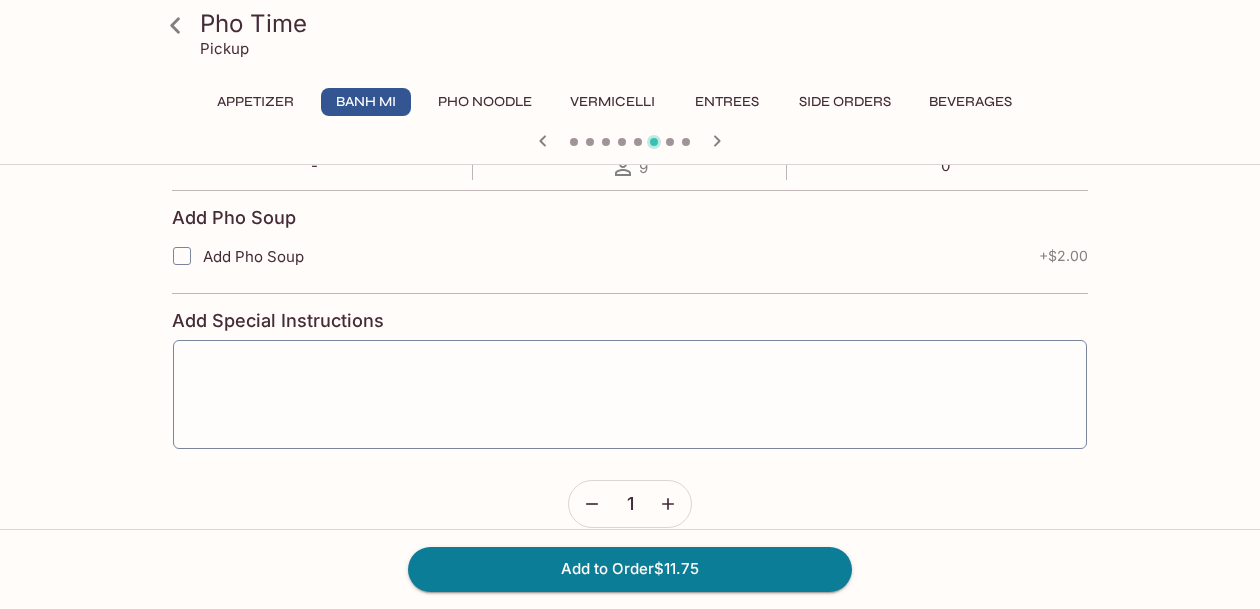 scroll, scrollTop: 437, scrollLeft: 0, axis: vertical 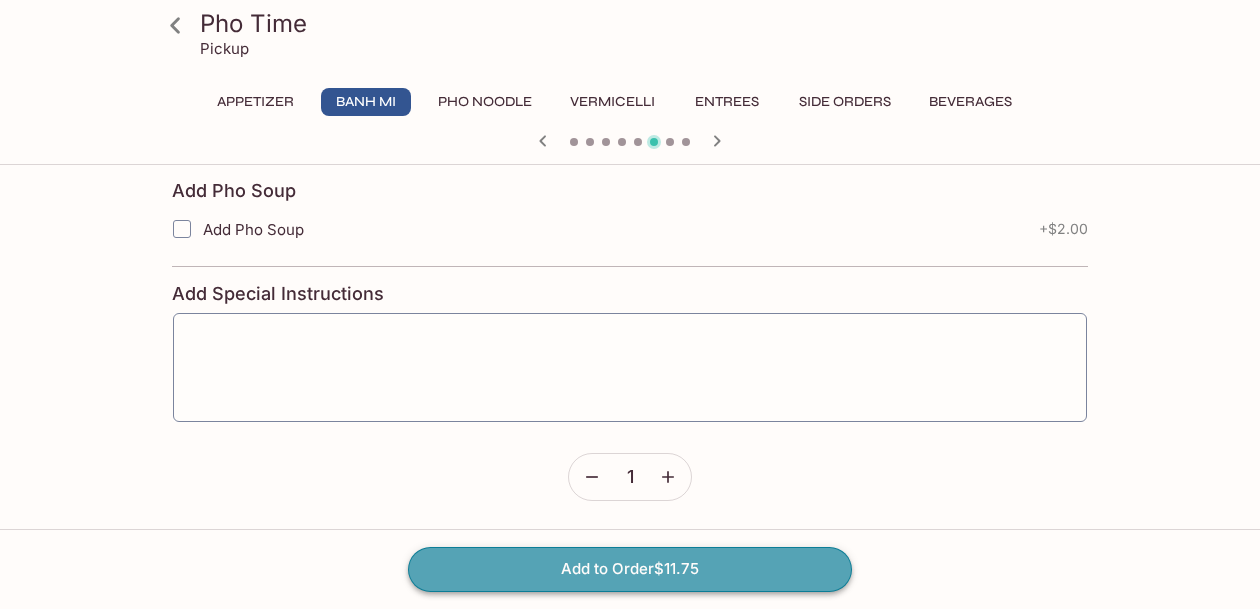 click on "Add to Order  $11.75" at bounding box center [630, 569] 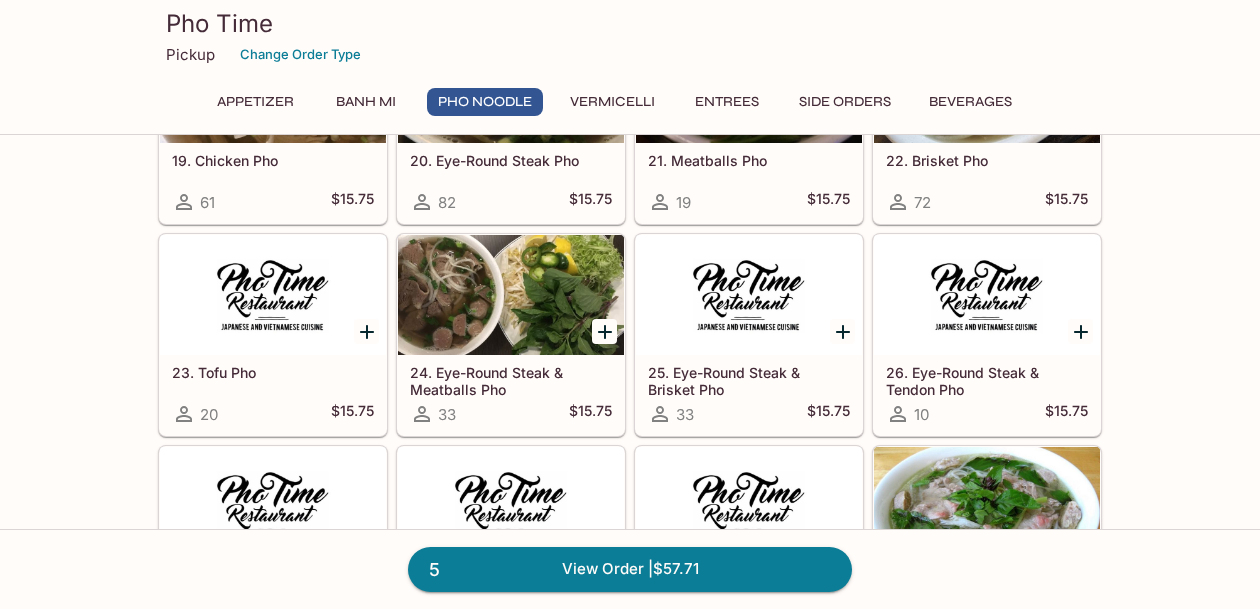 scroll, scrollTop: 2012, scrollLeft: 0, axis: vertical 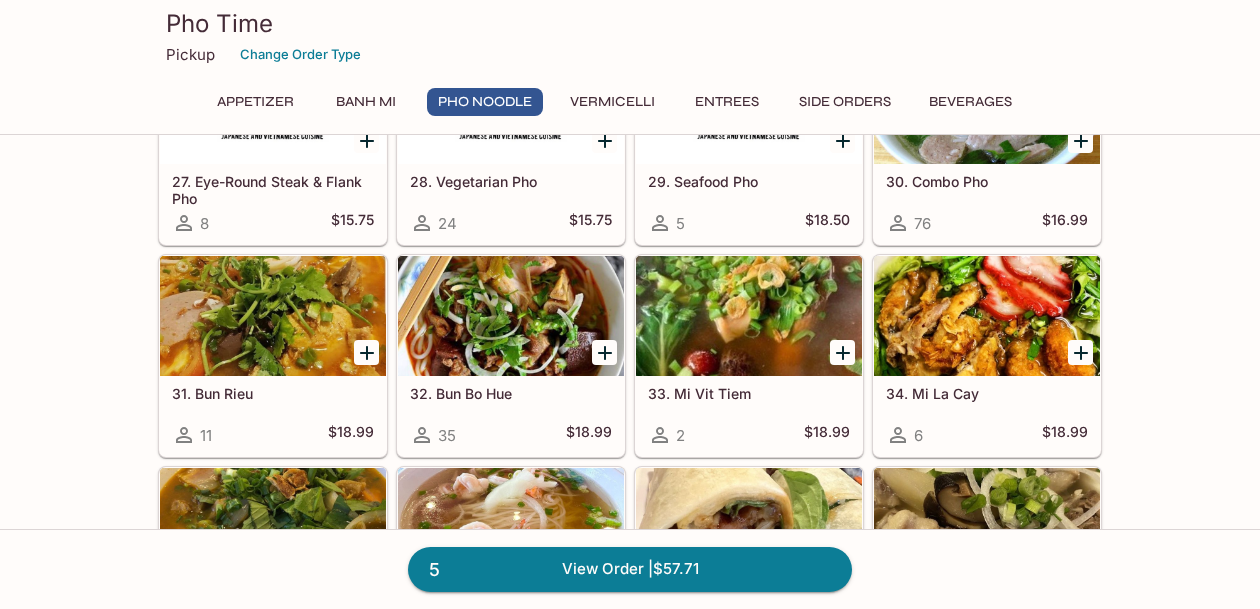 click 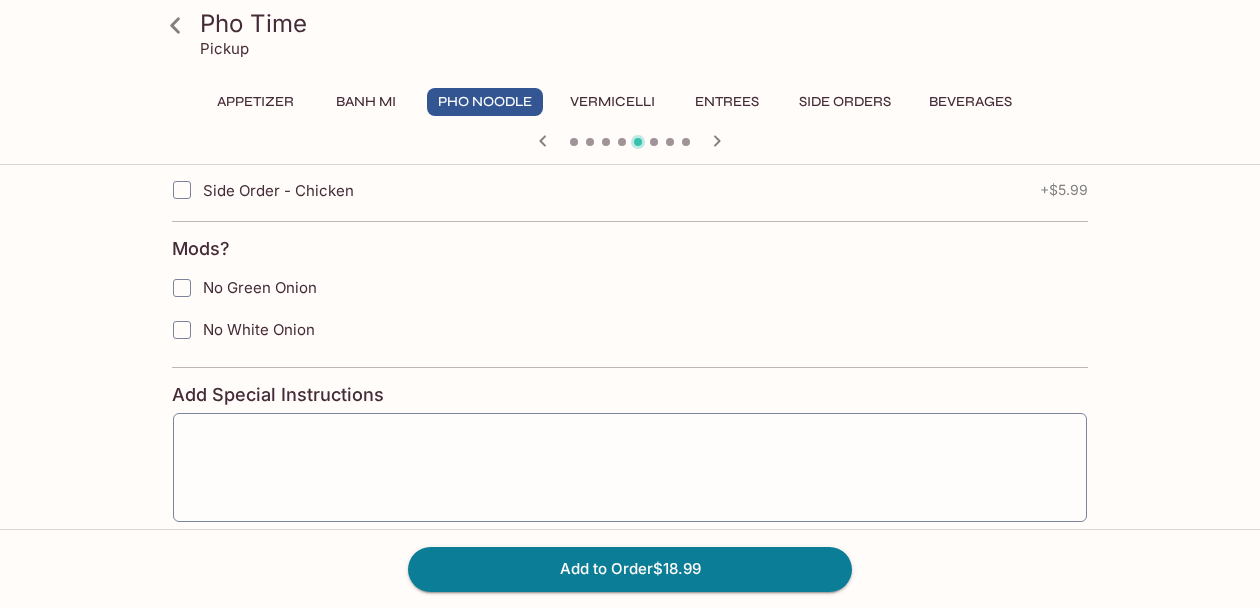 scroll, scrollTop: 1010, scrollLeft: 0, axis: vertical 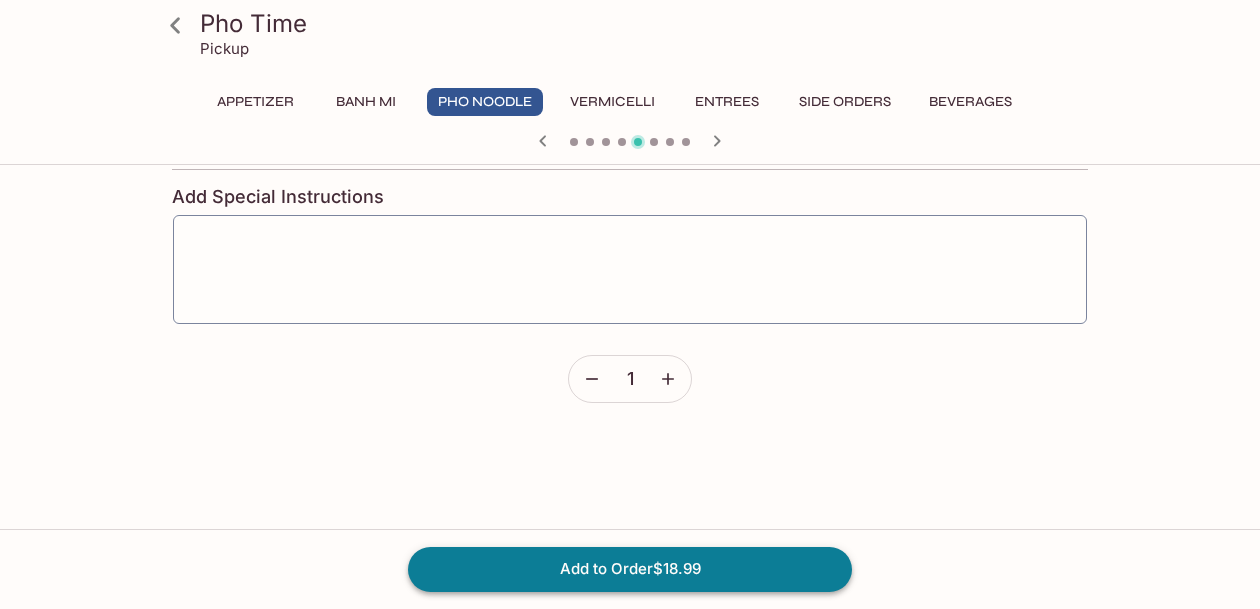 click on "Add to Order  $18.99" at bounding box center (630, 569) 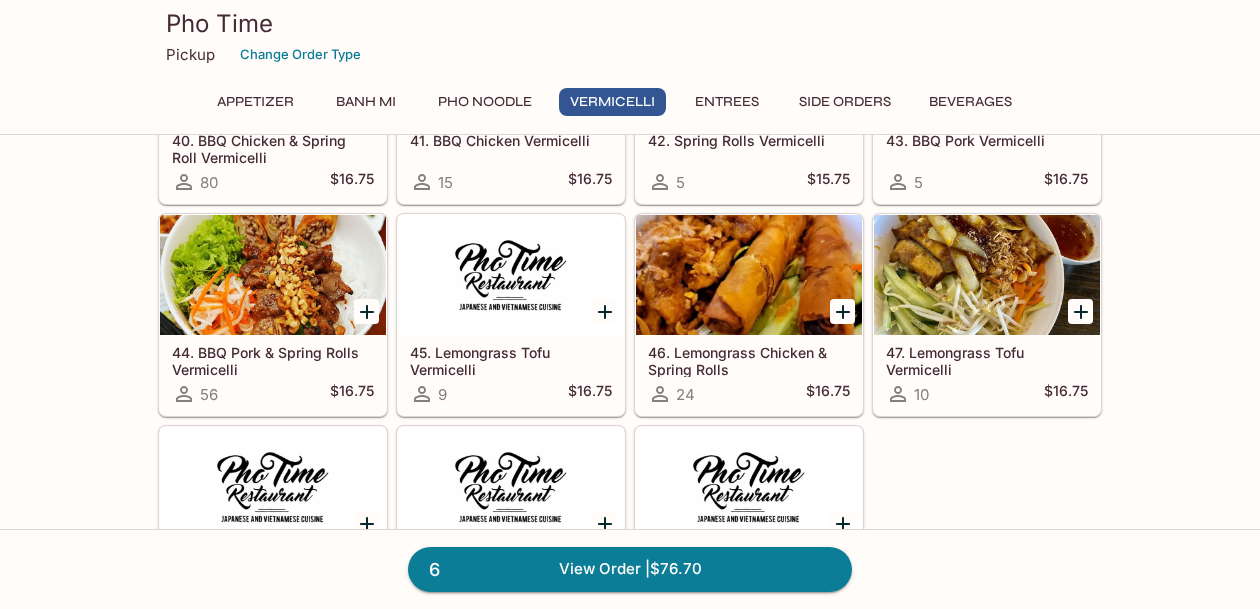 scroll, scrollTop: 2951, scrollLeft: 0, axis: vertical 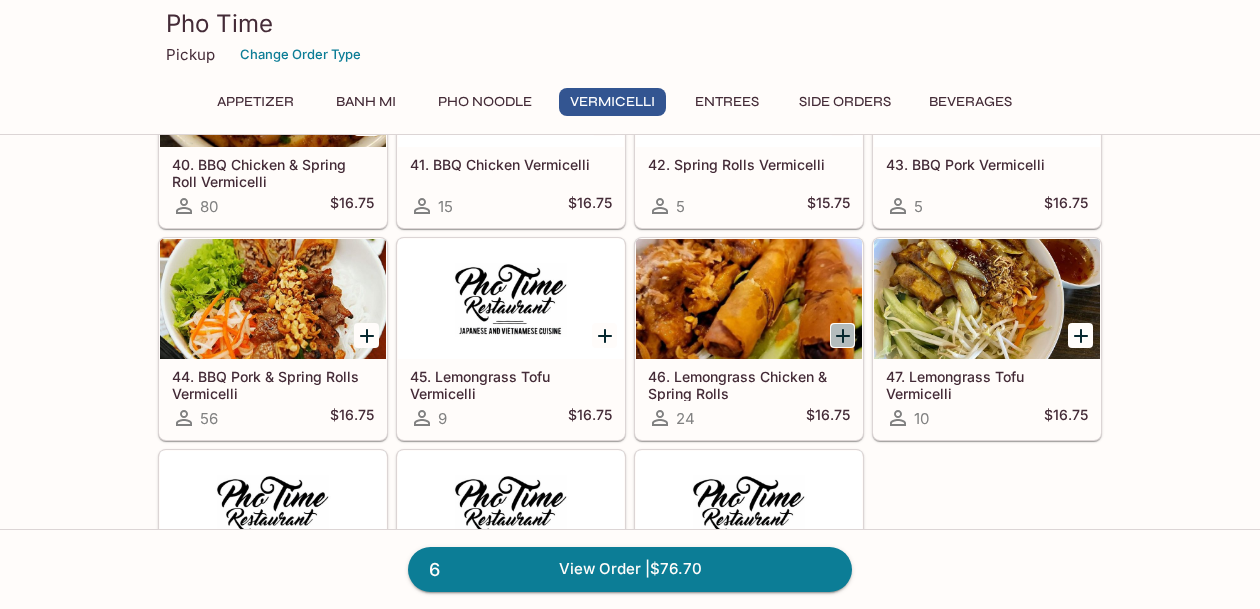 click 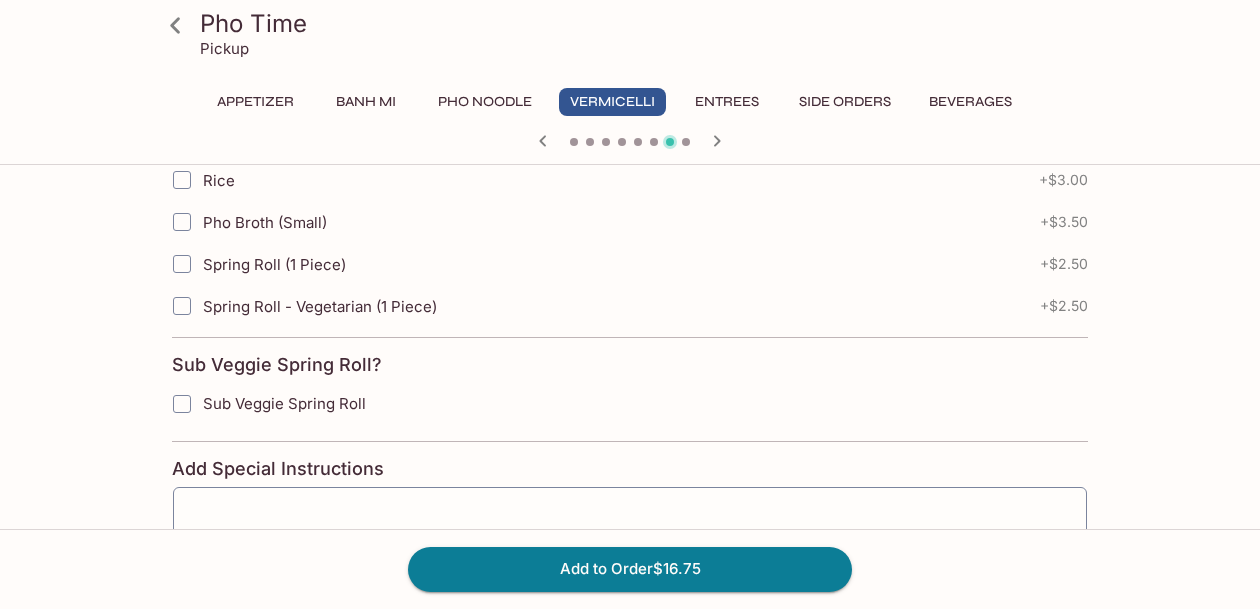 scroll, scrollTop: 470, scrollLeft: 0, axis: vertical 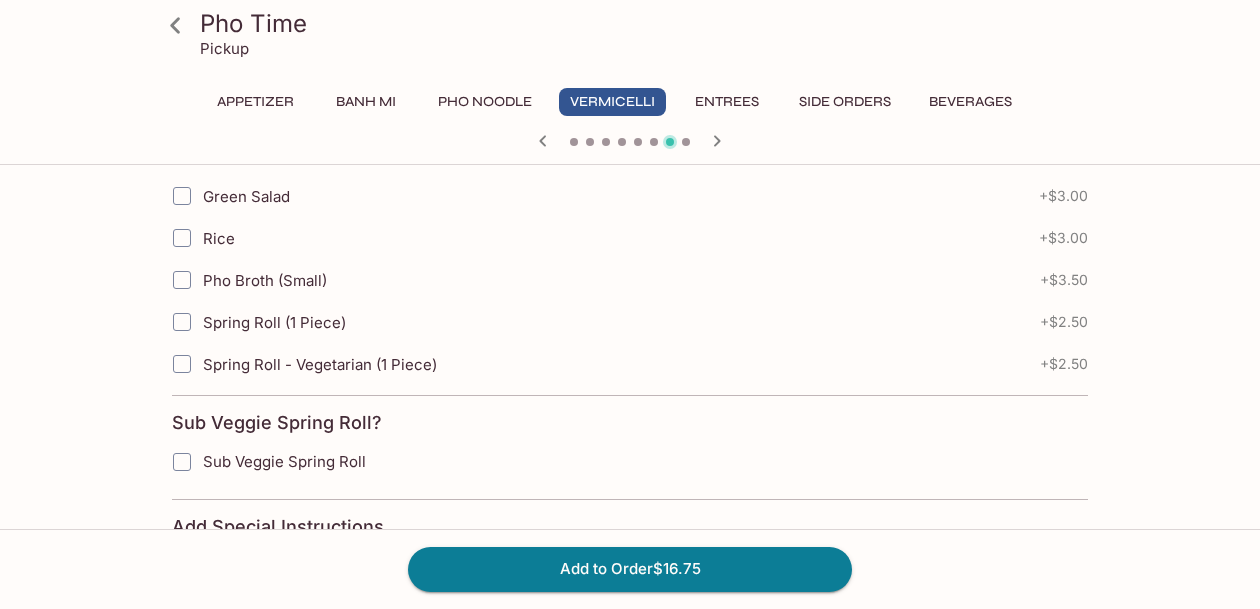 click on "Pho Broth (Small)" at bounding box center [182, 280] 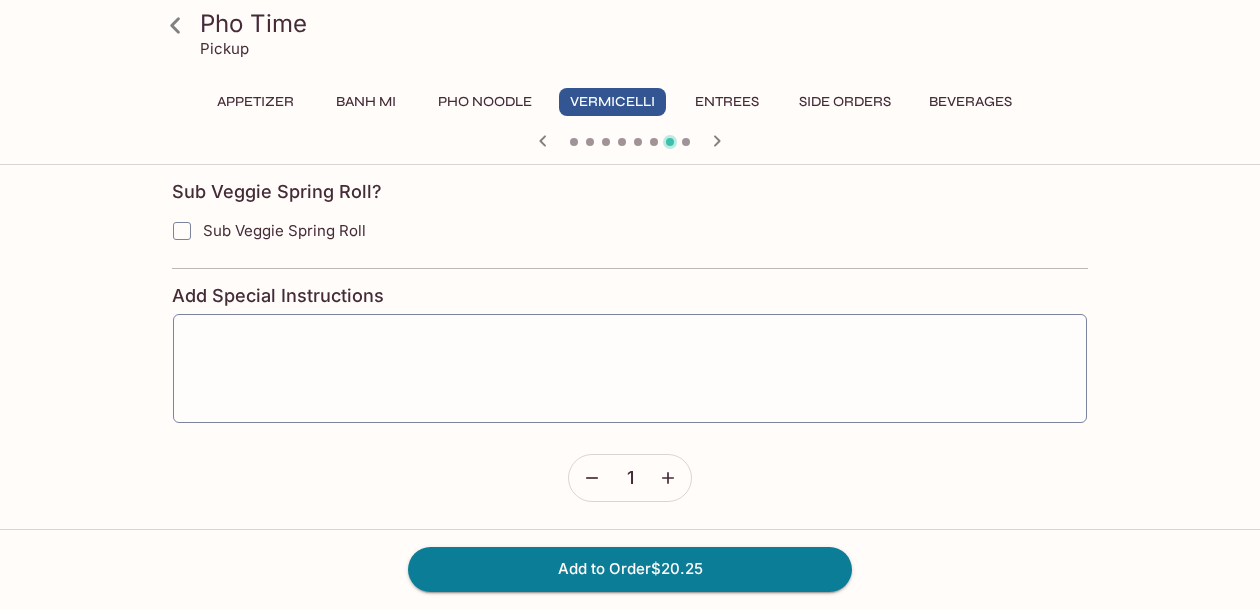 scroll, scrollTop: 702, scrollLeft: 0, axis: vertical 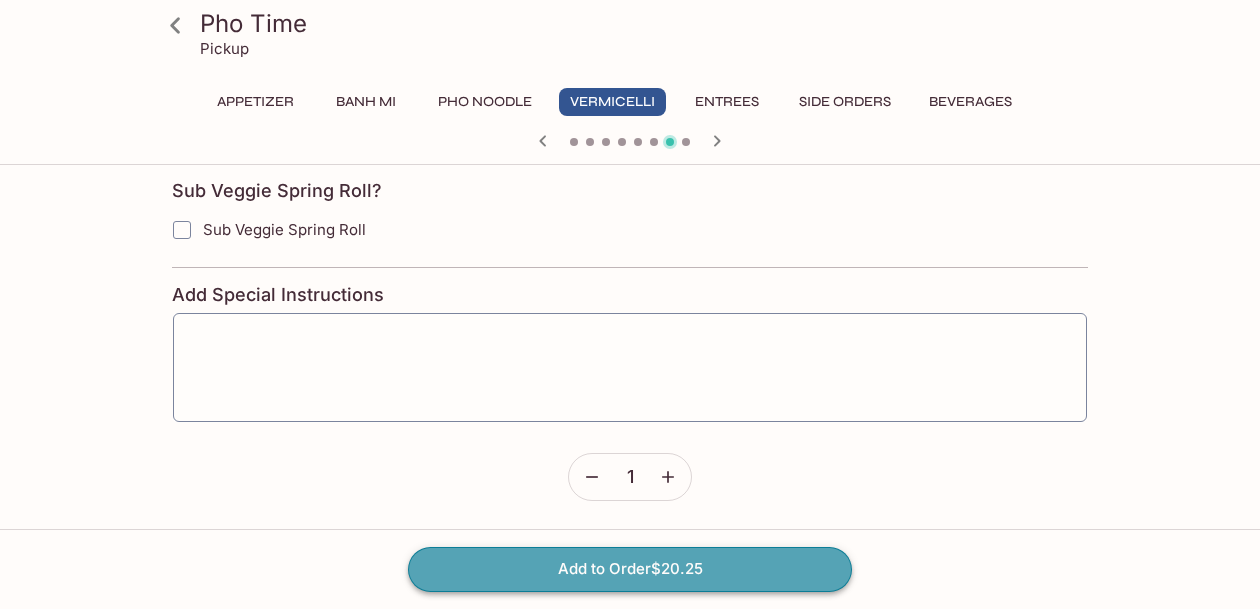 click on "Add to Order  $20.25" at bounding box center (630, 569) 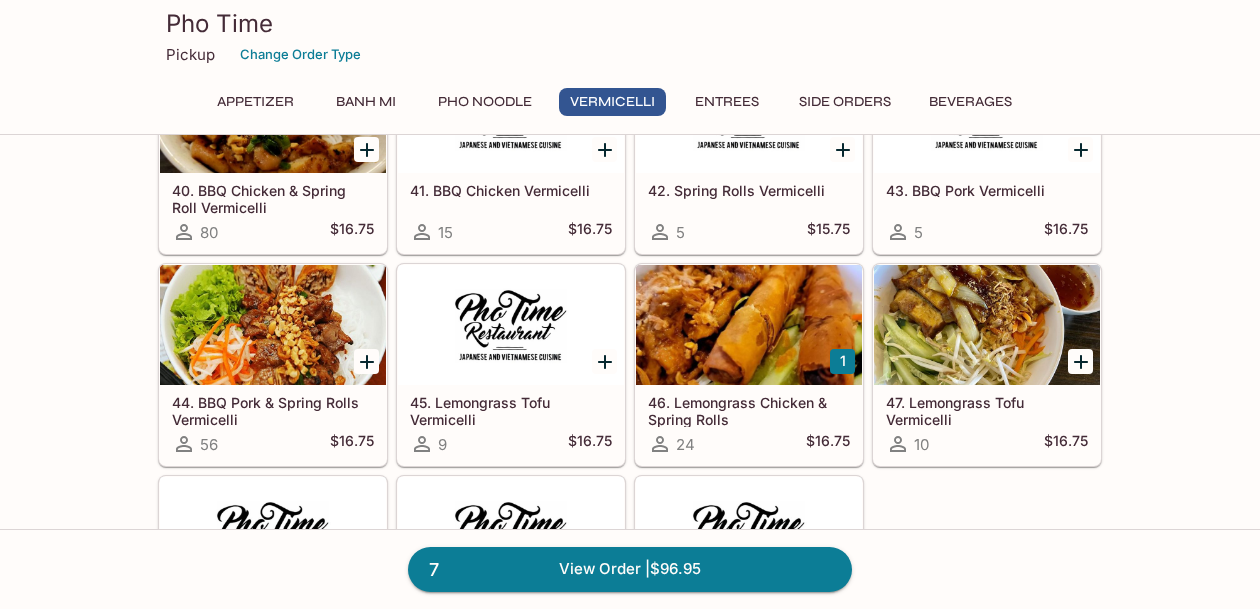 scroll, scrollTop: 2884, scrollLeft: 0, axis: vertical 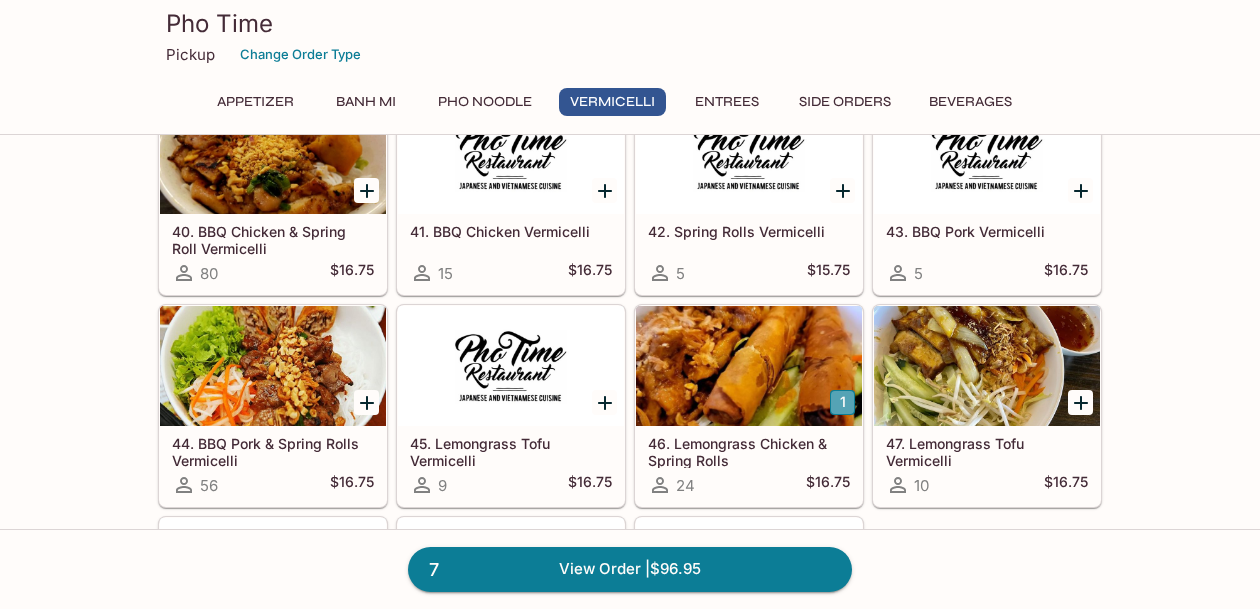 click on "1" at bounding box center [842, 402] 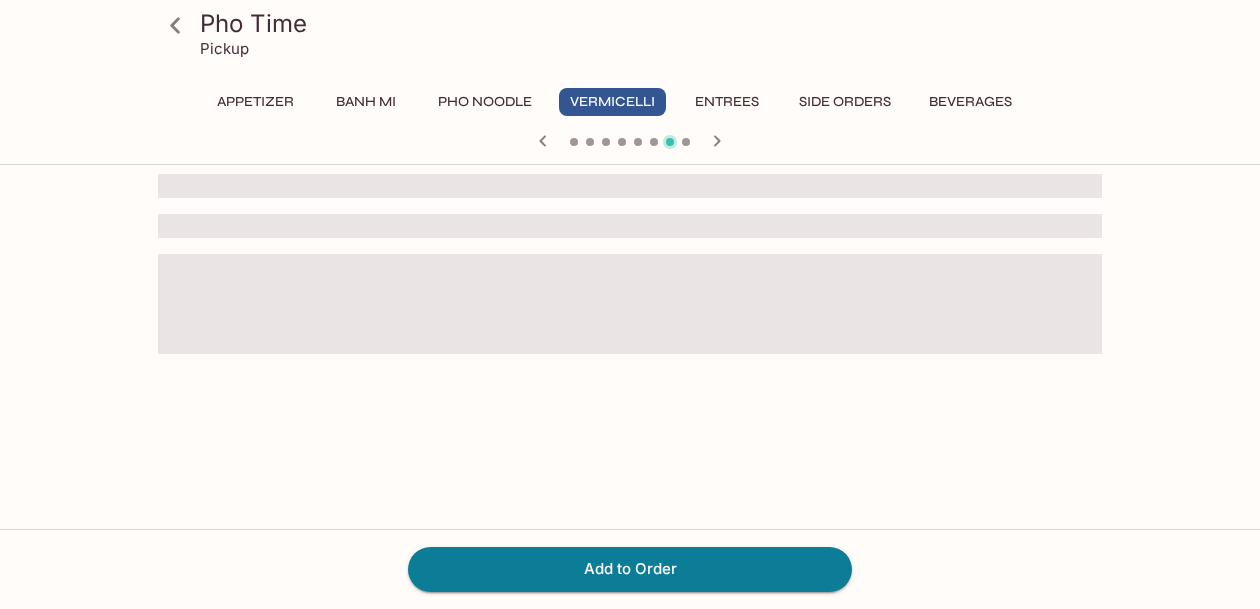 scroll, scrollTop: 279, scrollLeft: 0, axis: vertical 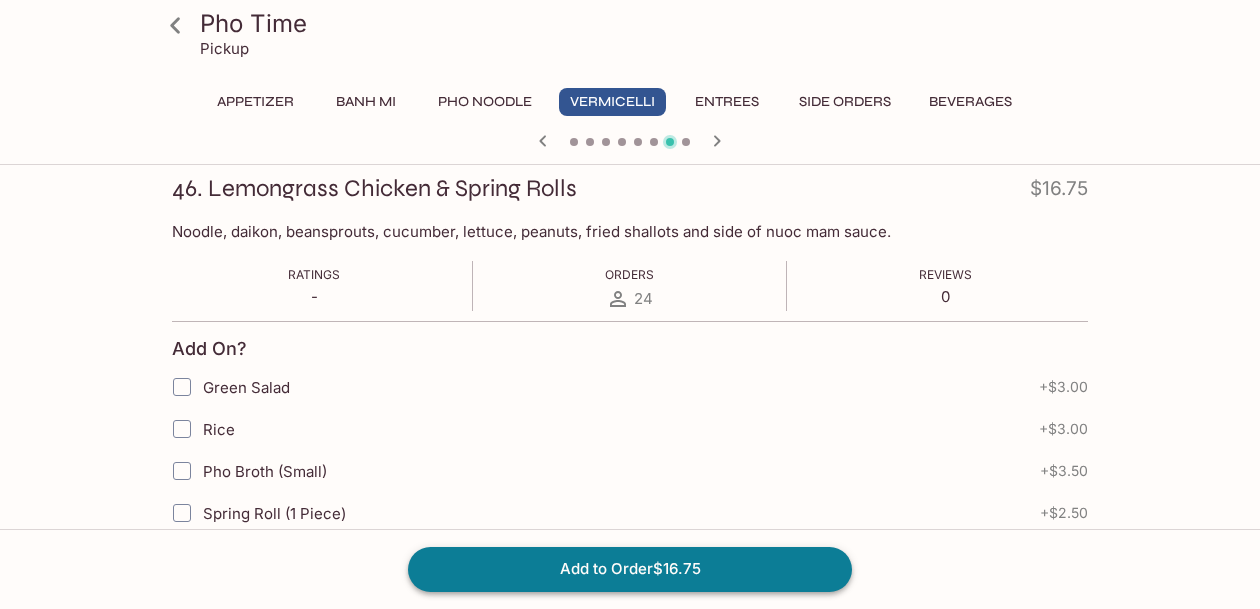 click on "Add to Order  $16.75" at bounding box center [630, 569] 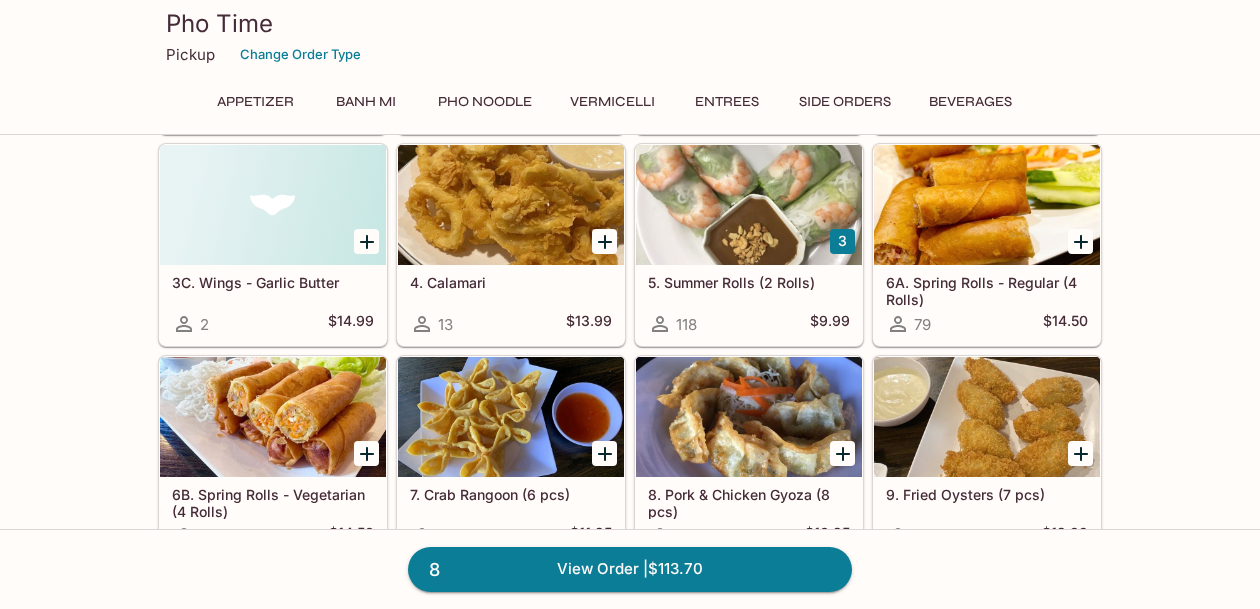 scroll, scrollTop: 0, scrollLeft: 0, axis: both 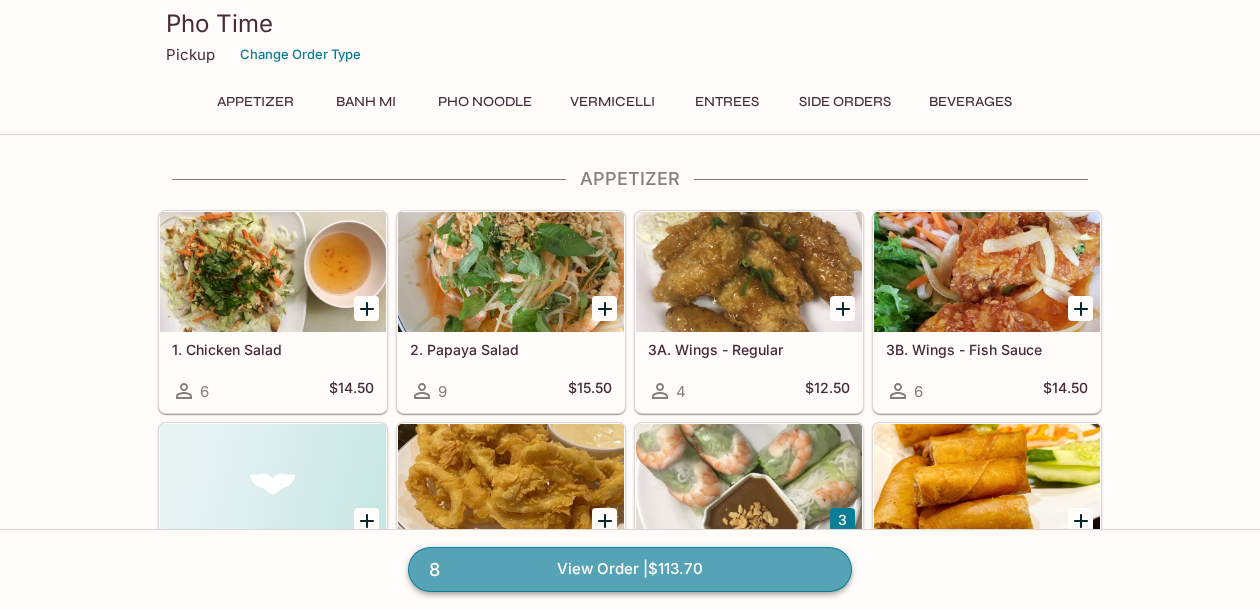 click on "8 View Order |  $113.70" at bounding box center [630, 569] 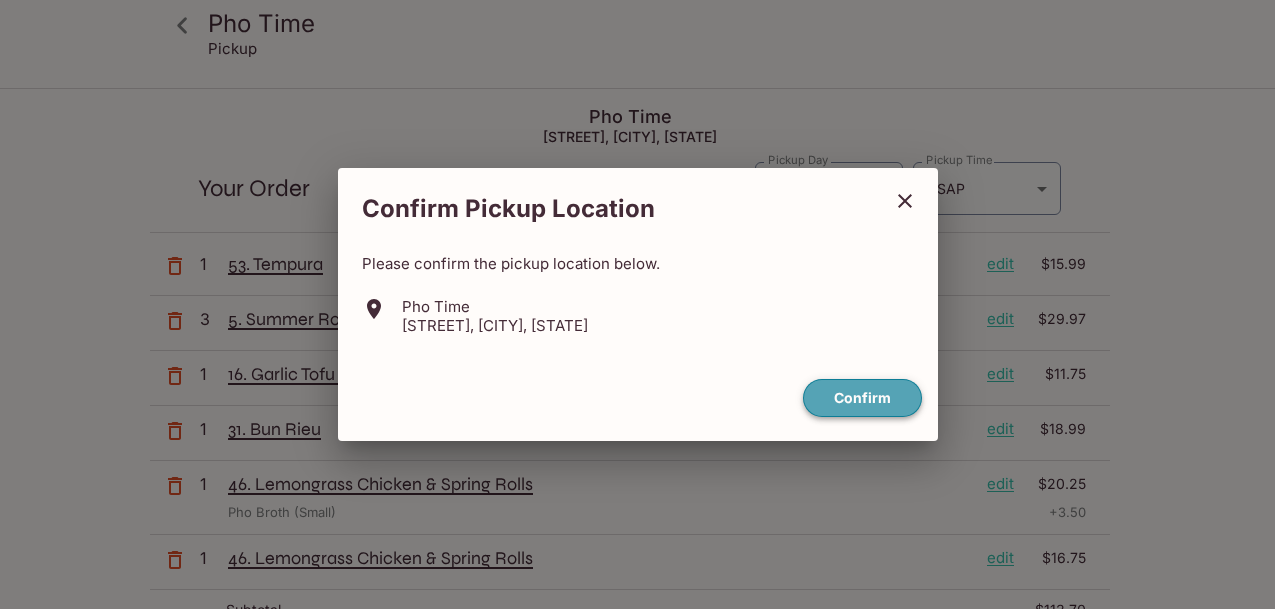 click on "Confirm" at bounding box center [862, 398] 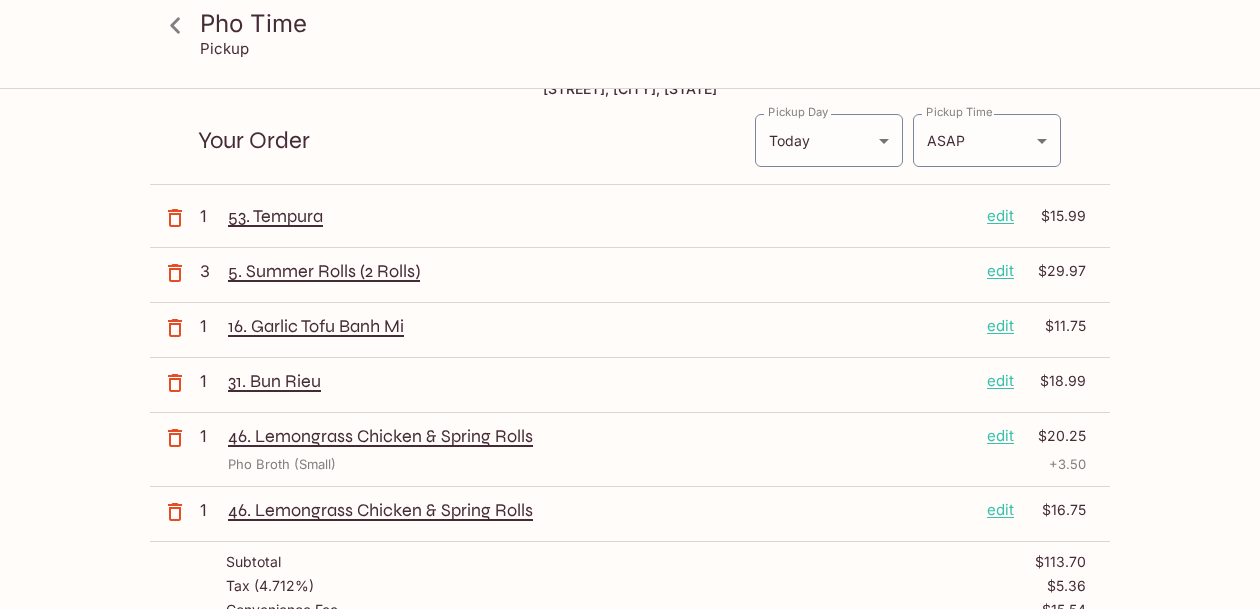scroll, scrollTop: 202, scrollLeft: 0, axis: vertical 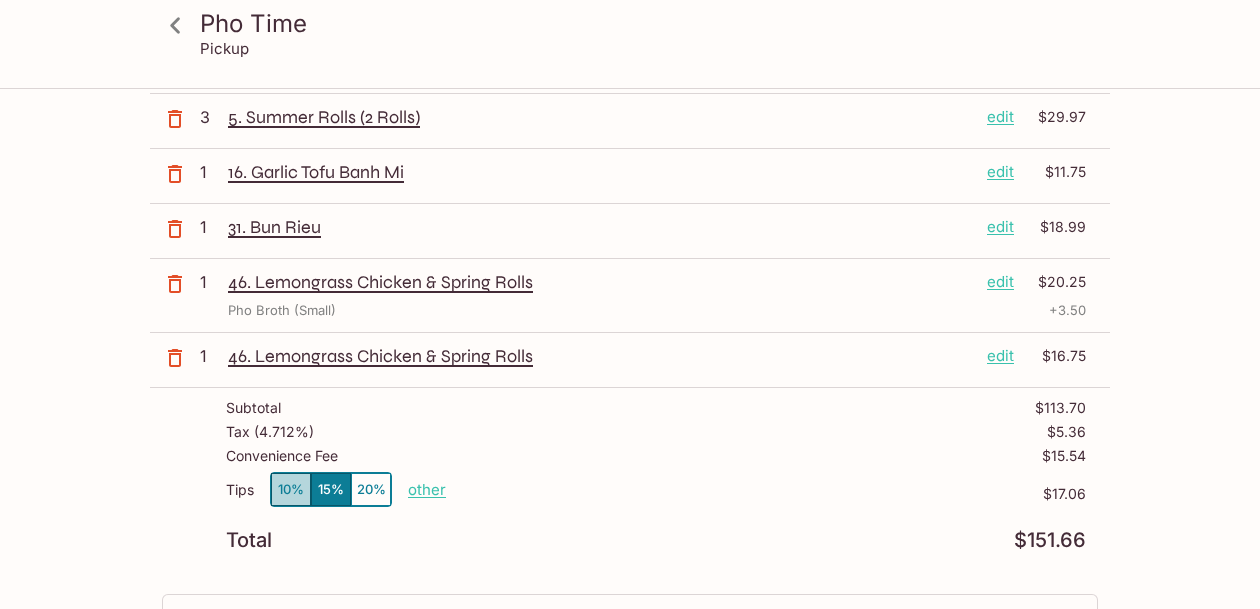 click on "10%" at bounding box center (291, 489) 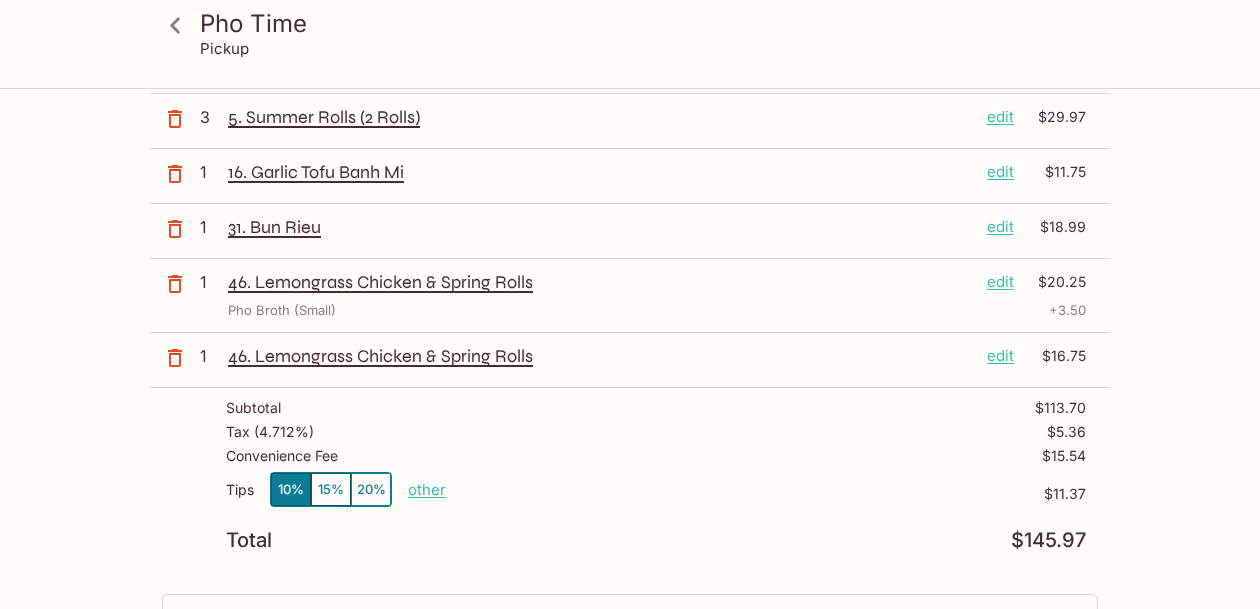 click on "other" at bounding box center (427, 489) 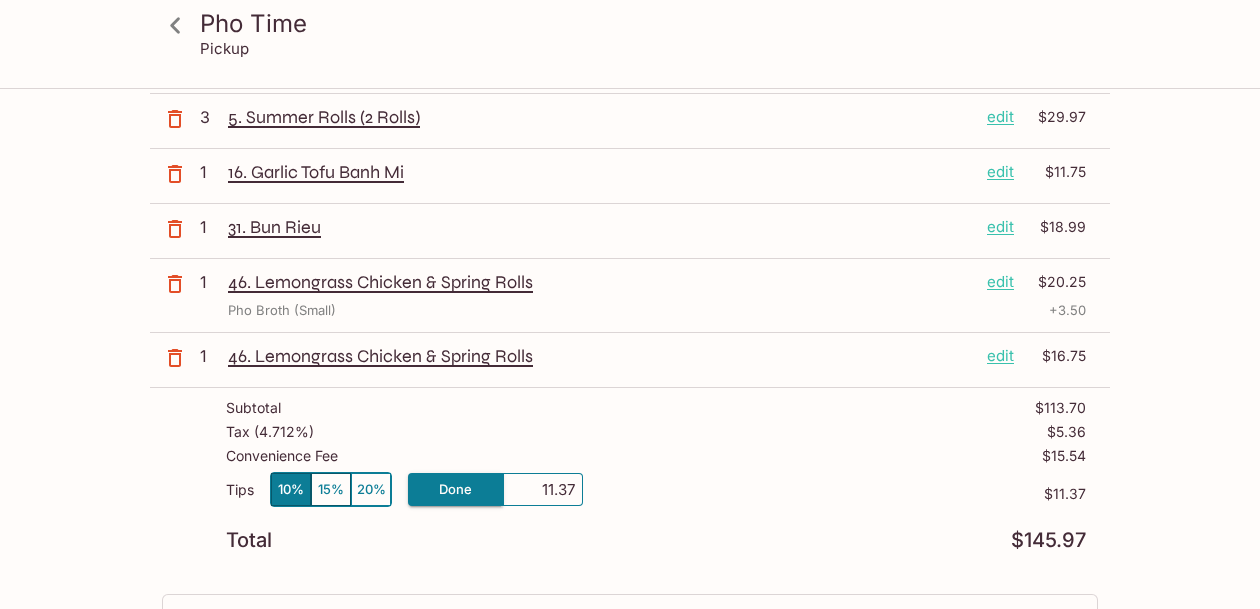 drag, startPoint x: 528, startPoint y: 493, endPoint x: 579, endPoint y: 493, distance: 51 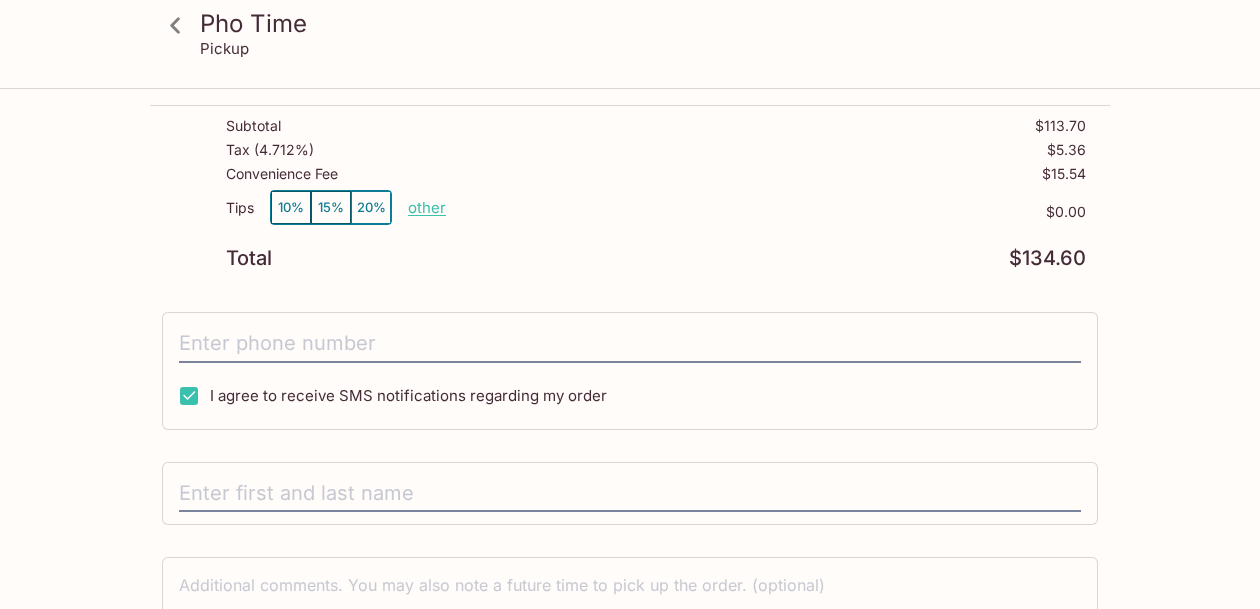 scroll, scrollTop: 540, scrollLeft: 0, axis: vertical 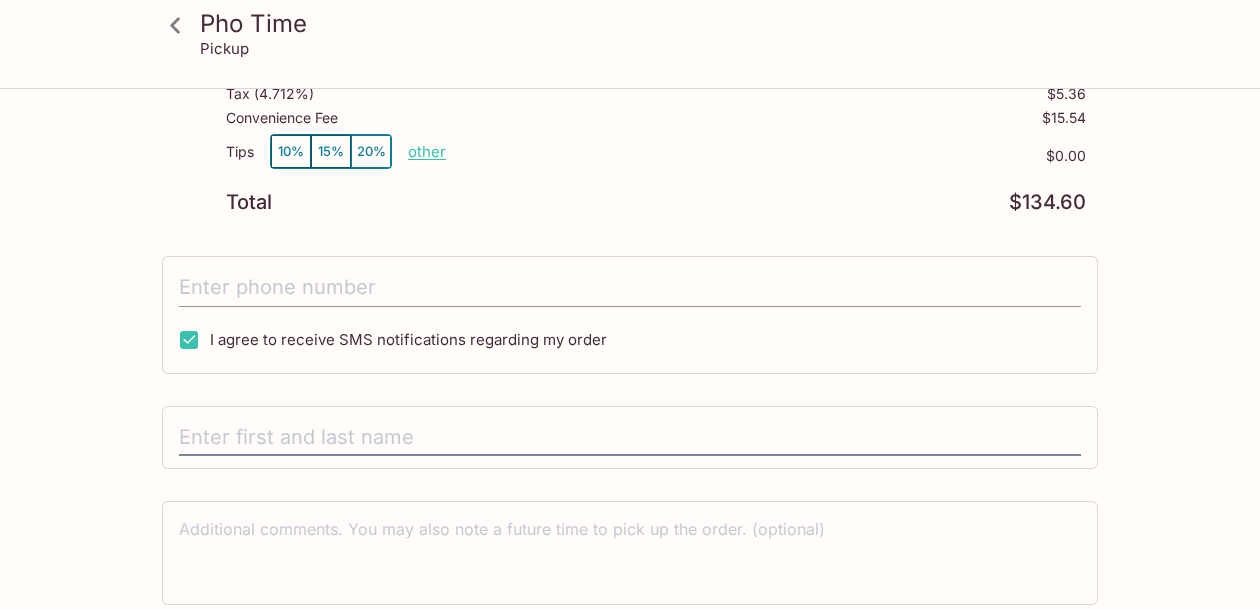 click at bounding box center (630, 288) 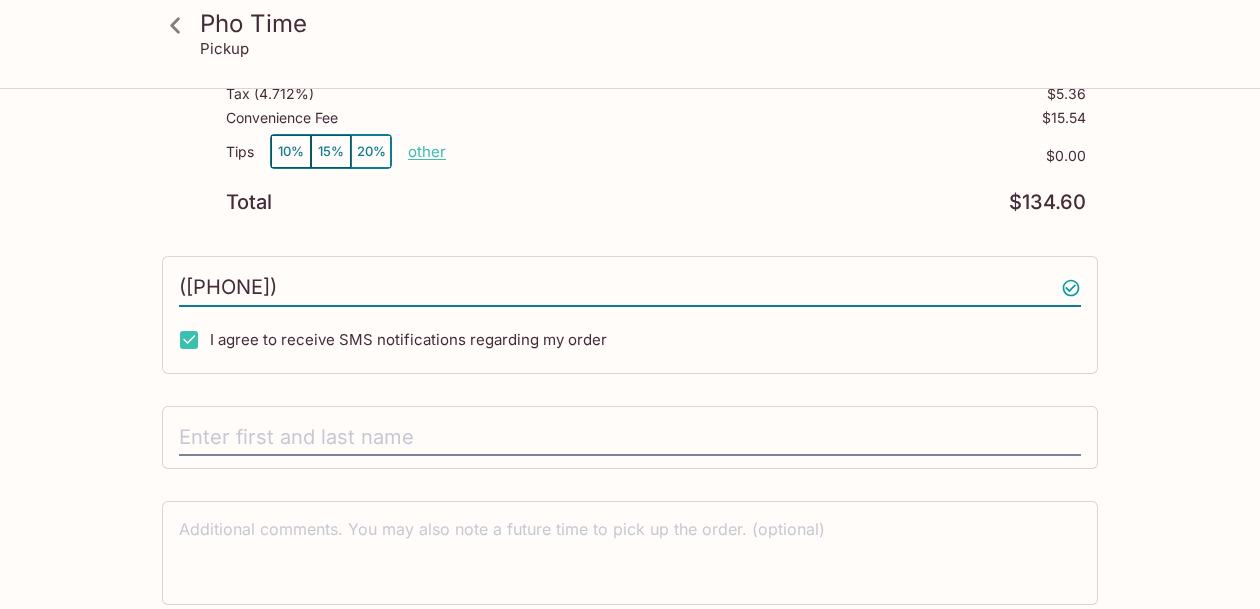 type on "([PHONE])" 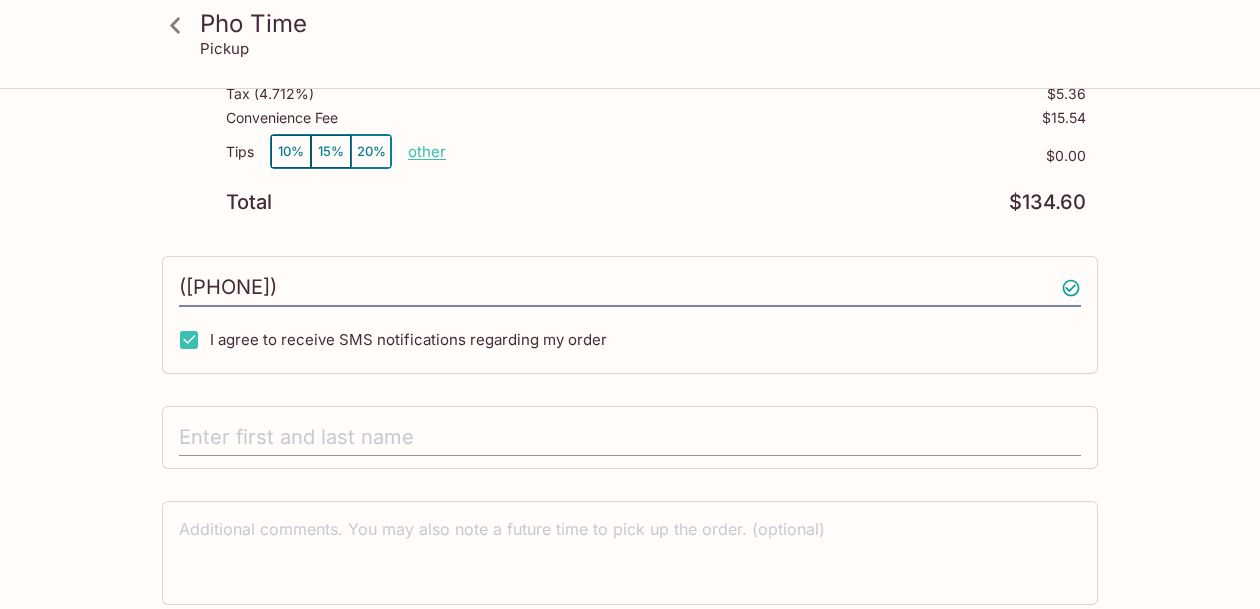 click at bounding box center [630, 438] 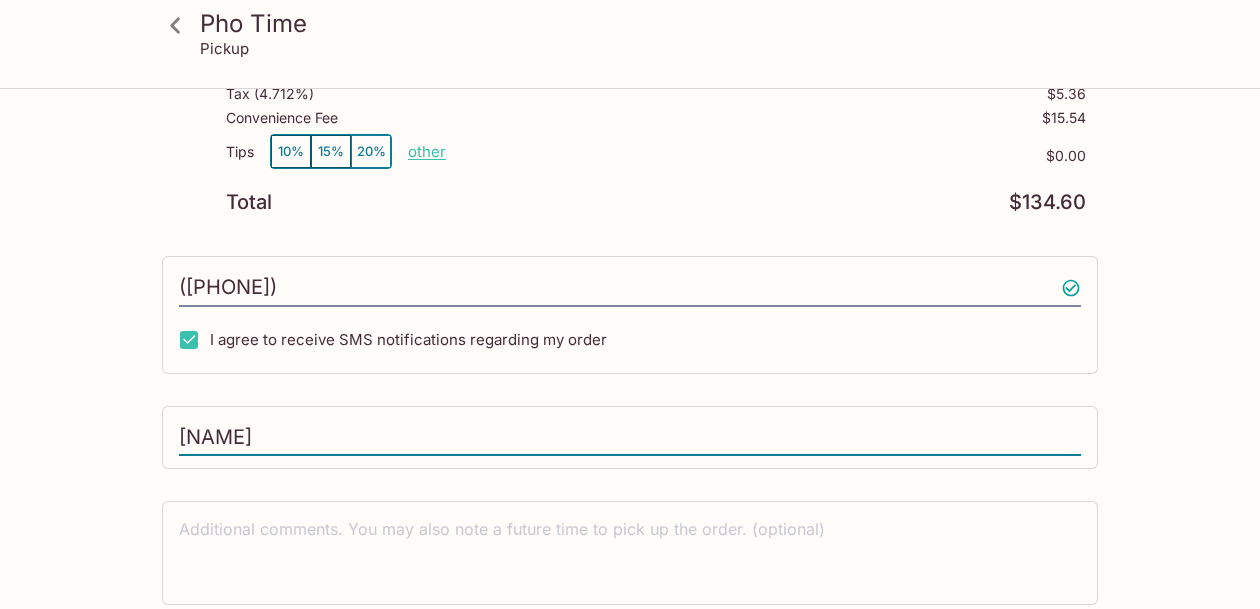 type on "A" 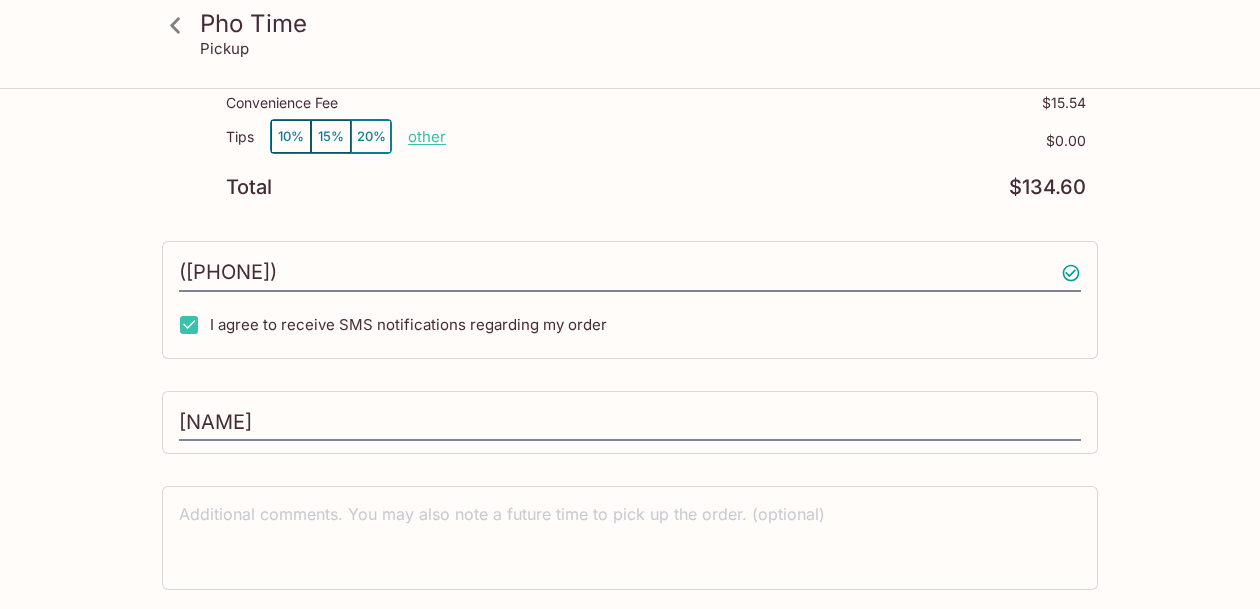 scroll, scrollTop: 618, scrollLeft: 0, axis: vertical 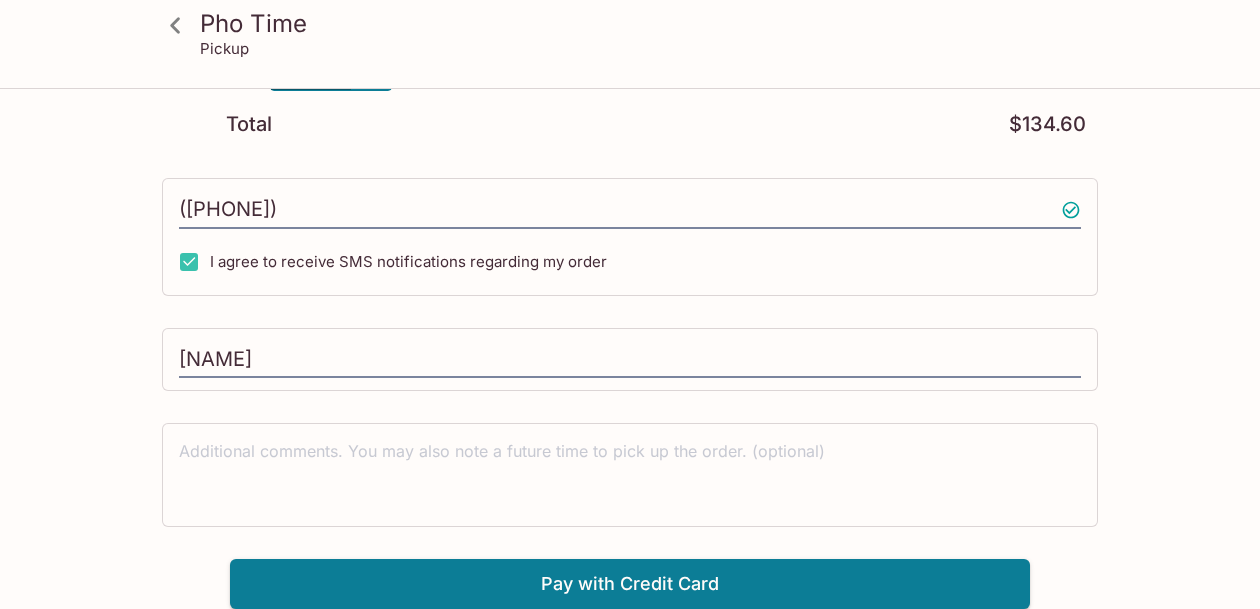 click on "Pho Time Pickup Pho Time [STREET], [CITY], [STATE] Your Order Pickup Day Today Today Pickup Day Pickup Time ASAP ASAP Pickup Time 1 53. Tempura edit $15.99 3 5. Summer Rolls (2 Rolls) edit $29.97 1 16. Garlic Tofu Banh Mi edit $11.75 1 31. Bun Rieu edit $18.99 1 46. Lemongrass Chicken & Spring Rolls edit $20.25 Pho Broth (Small) + 3.50 1 46. Lemongrass Chicken & Spring Rolls edit $16.75 Subtotal $113.70 Tax ( 4.712% ) $5.36 Convenience Fee $15.54 Tips 10% 15% 20% other $0.00 Total $134.60 ([PHONE]) I agree to receive SMS notifications regarding my order [NAME] x Pay with Credit Card" at bounding box center [630, 40] 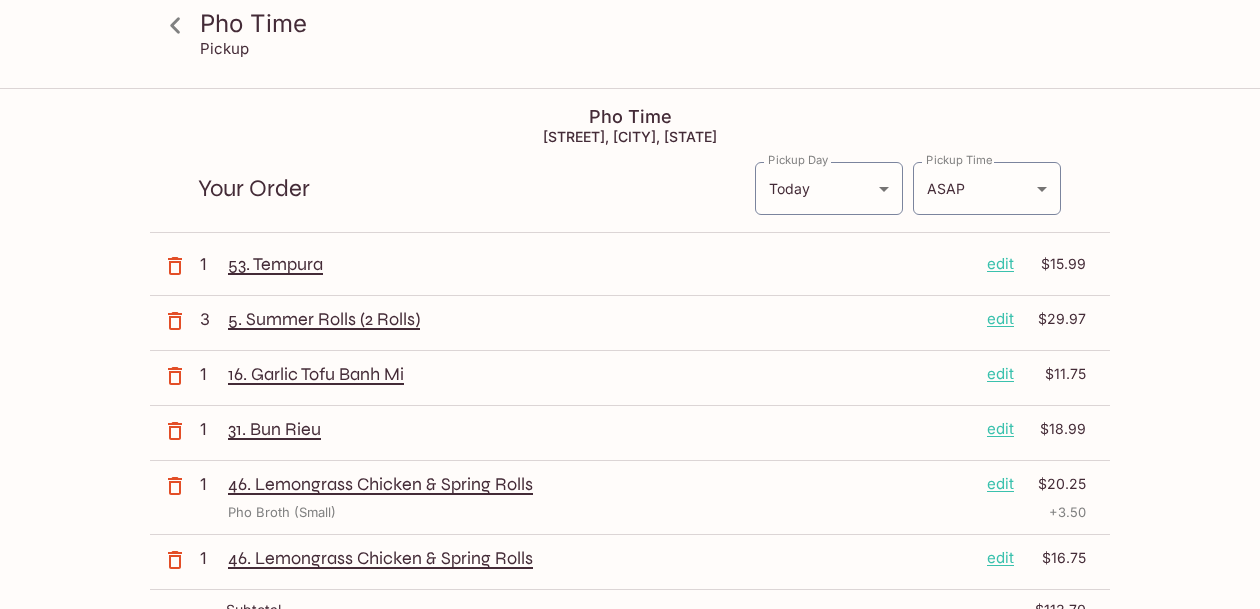 scroll, scrollTop: 67, scrollLeft: 0, axis: vertical 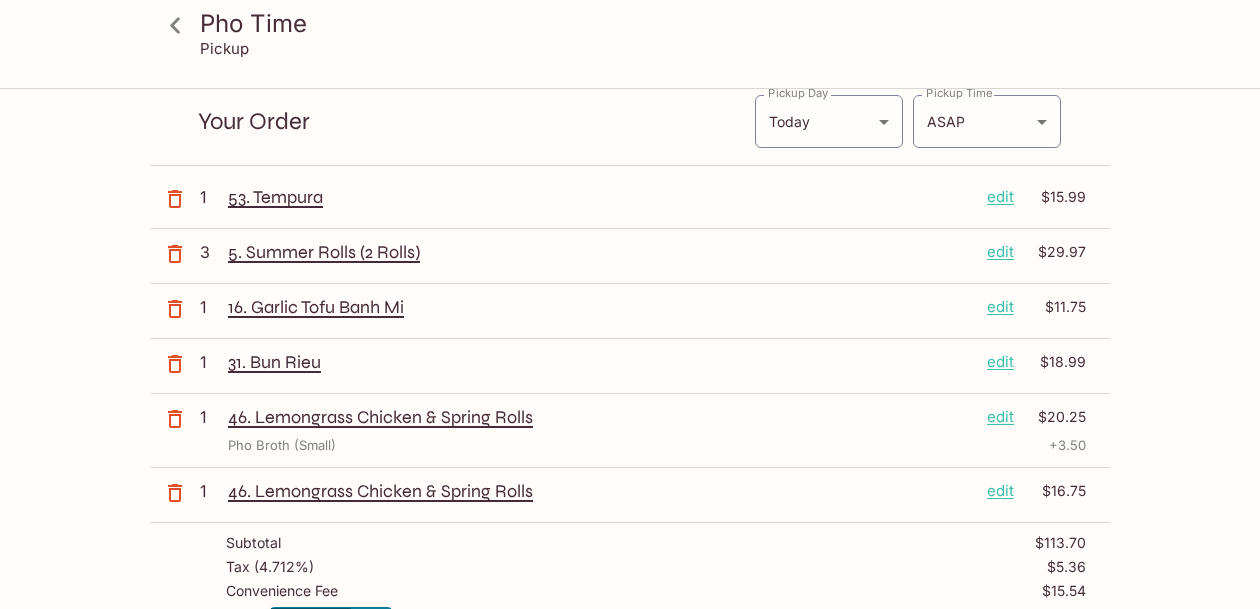 click on "Pho Time Pickup Pho Time [STREET], [CITY], [STATE] Your Order Pickup Day Today Today Pickup Day Pickup Time ASAP ASAP Pickup Time 1 53. Tempura edit $15.99 3 5. Summer Rolls (2 Rolls) edit $29.97 1 16. Garlic Tofu Banh Mi edit $11.75 1 31. Bun Rieu edit $18.99 1 46. Lemongrass Chicken & Spring Rolls edit $20.25 Pho Broth (Small) + 3.50 1 46. Lemongrass Chicken & Spring Rolls edit $16.75 Subtotal $113.70 Tax ( 4.712% ) $5.36 Convenience Fee $15.54 Tips 10% 15% 20% other $0.00 Total $134.60 ([PHONE]) I agree to receive SMS notifications regarding my order [NAME] x Pay with Credit Card" at bounding box center [630, 591] 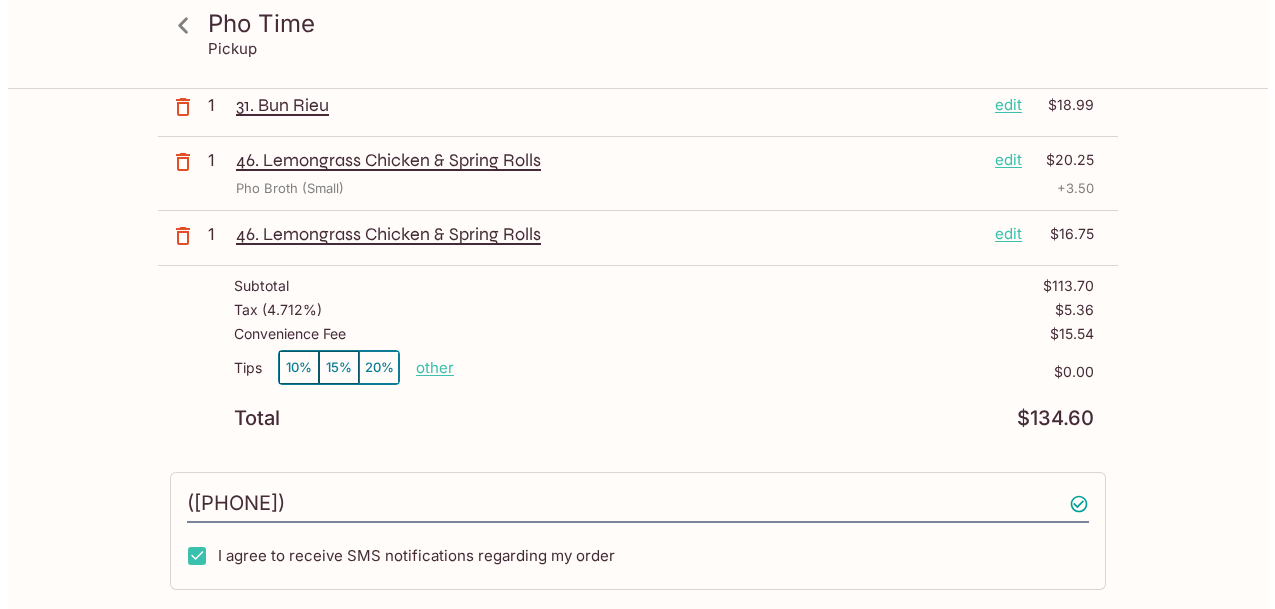 scroll, scrollTop: 337, scrollLeft: 0, axis: vertical 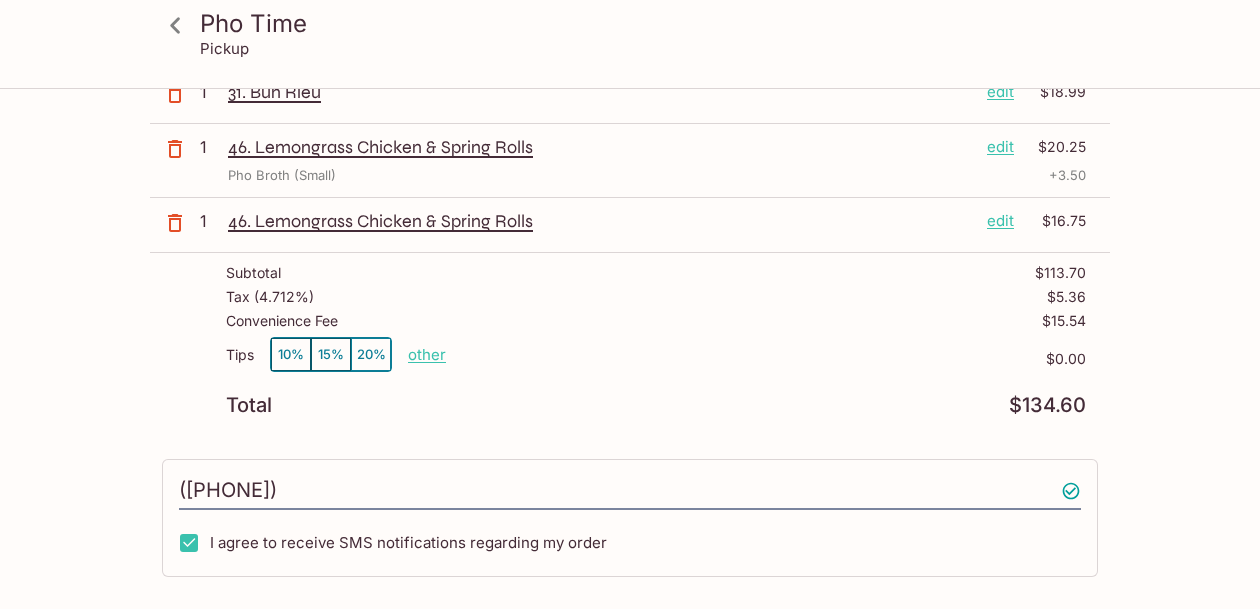 click on "edit" at bounding box center (1000, 147) 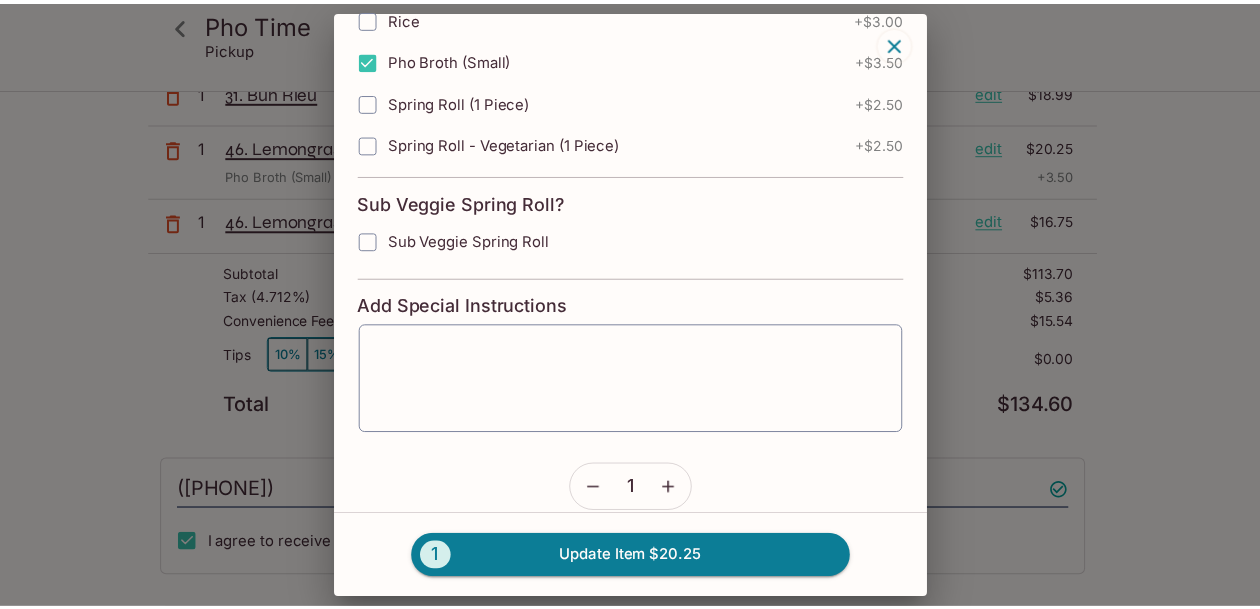 scroll, scrollTop: 0, scrollLeft: 0, axis: both 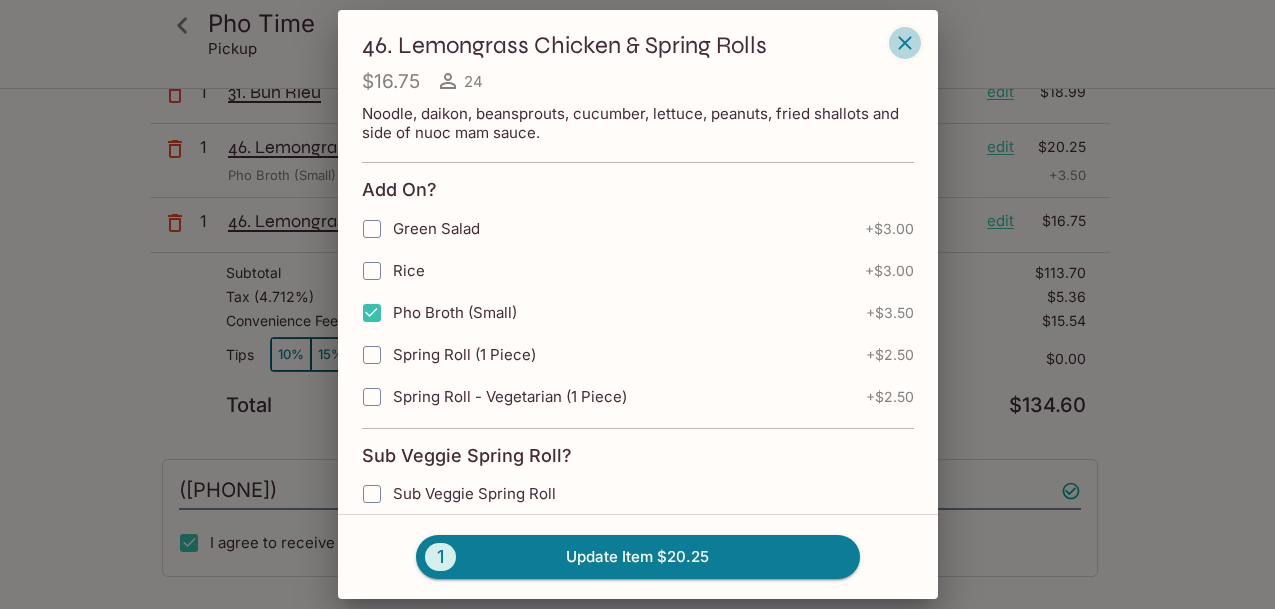 click 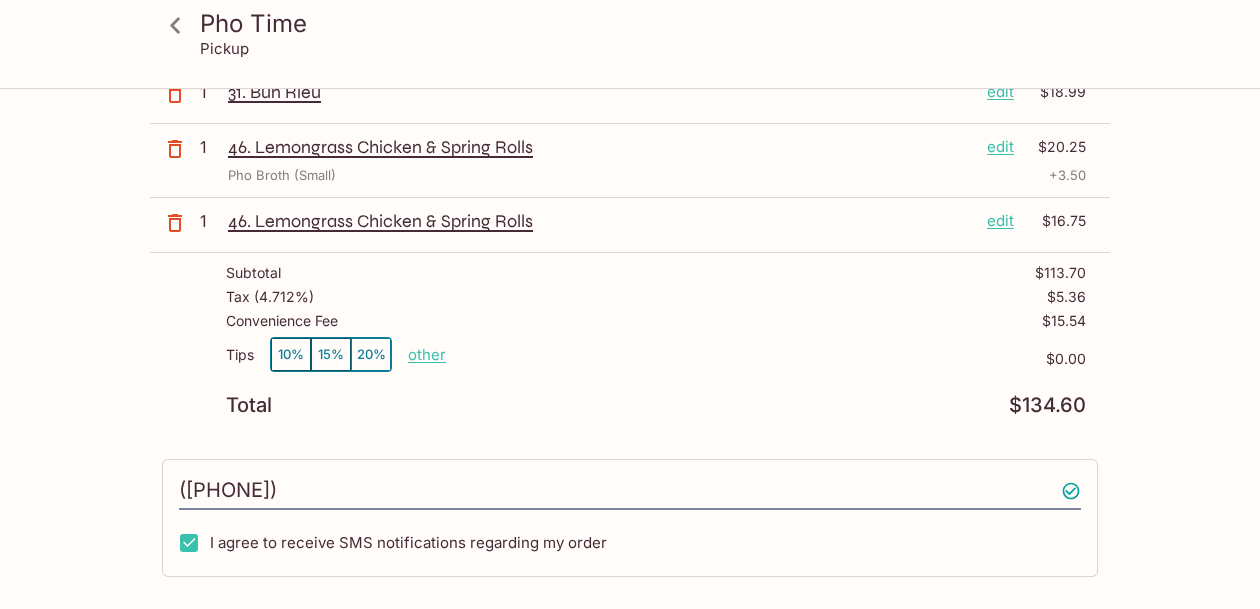 click on "Pho Time Pickup Pho Time [STREET], [CITY], [STATE] Your Order Pickup Day Today Today Pickup Day Pickup Time ASAP ASAP Pickup Time 1 53. Tempura edit $15.99 3 5. Summer Rolls (2 Rolls) edit $29.97 1 16. Garlic Tofu Banh Mi edit $11.75 1 31. Bun Rieu edit $18.99 1 46. Lemongrass Chicken & Spring Rolls edit $20.25 Pho Broth (Small) + 3.50 1 46. Lemongrass Chicken & Spring Rolls edit $16.75 Subtotal $113.70 Tax ( 4.712% ) $5.36 Convenience Fee $15.54 Tips 10% 15% 20% other $0.00 Total $134.60 ([PHONE]) I agree to receive SMS notifications regarding my order [NAME] x Pay with Credit Card" at bounding box center (630, 321) 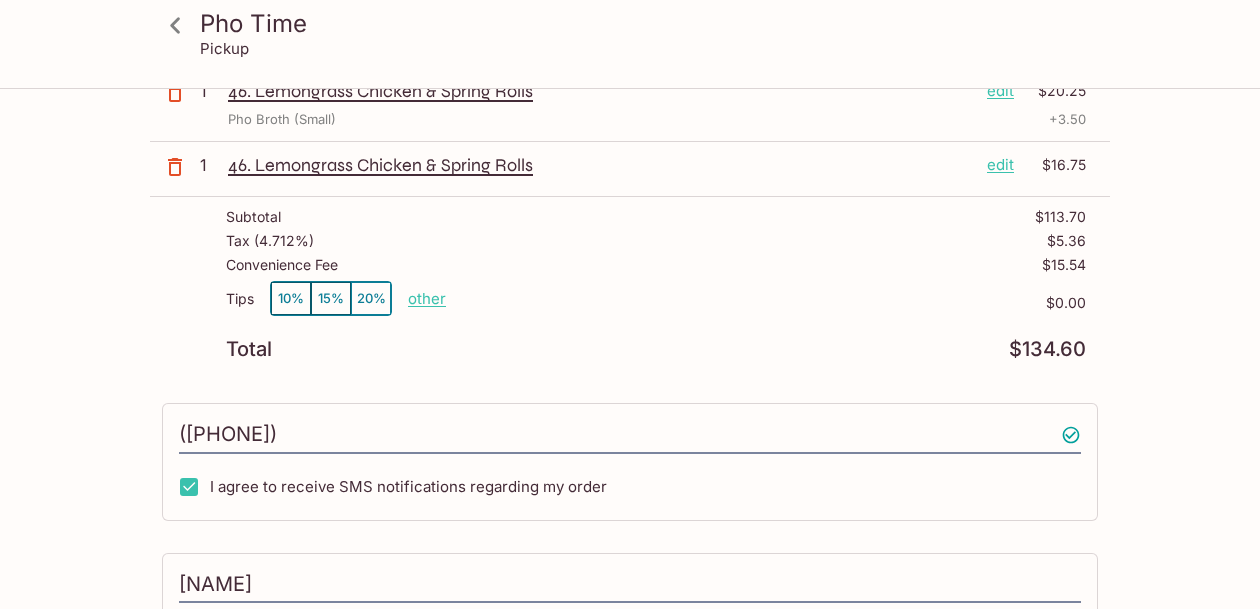 scroll, scrollTop: 405, scrollLeft: 0, axis: vertical 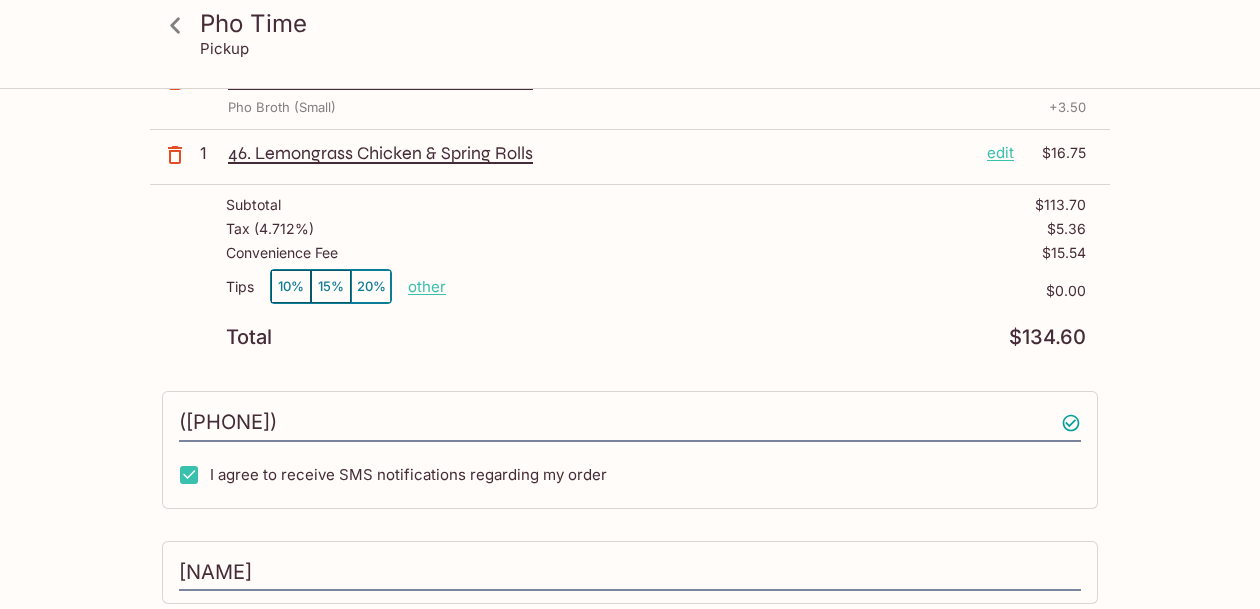 click on "Pho Time Pickup Pho Time [STREET], [CITY], [STATE] Your Order Pickup Day Today Today Pickup Day Pickup Time ASAP ASAP Pickup Time 1 53. Tempura edit $15.99 3 5. Summer Rolls (2 Rolls) edit $29.97 1 16. Garlic Tofu Banh Mi edit $11.75 1 31. Bun Rieu edit $18.99 1 46. Lemongrass Chicken & Spring Rolls edit $20.25 Pho Broth (Small) + 3.50 1 46. Lemongrass Chicken & Spring Rolls edit $16.75 Subtotal $113.70 Tax ( 4.712% ) $5.36 Convenience Fee $15.54 Tips 10% 15% 20% other $0.00 Total $134.60 ([PHONE]) I agree to receive SMS notifications regarding my order [NAME] x Pay with Credit Card" at bounding box center (630, 253) 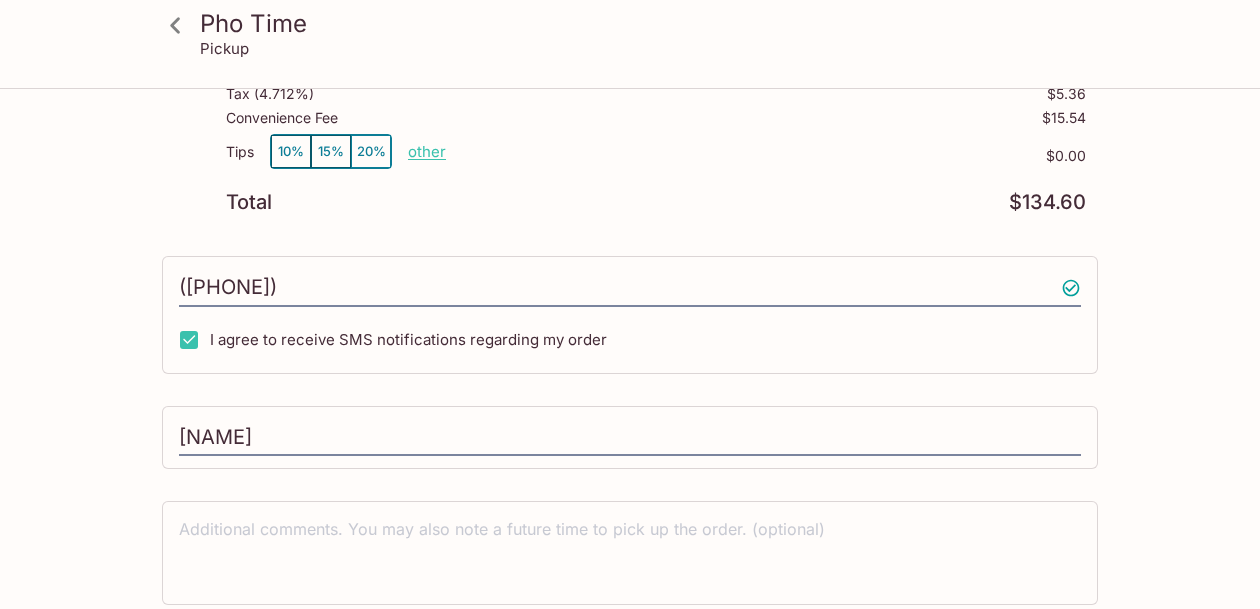 scroll, scrollTop: 618, scrollLeft: 0, axis: vertical 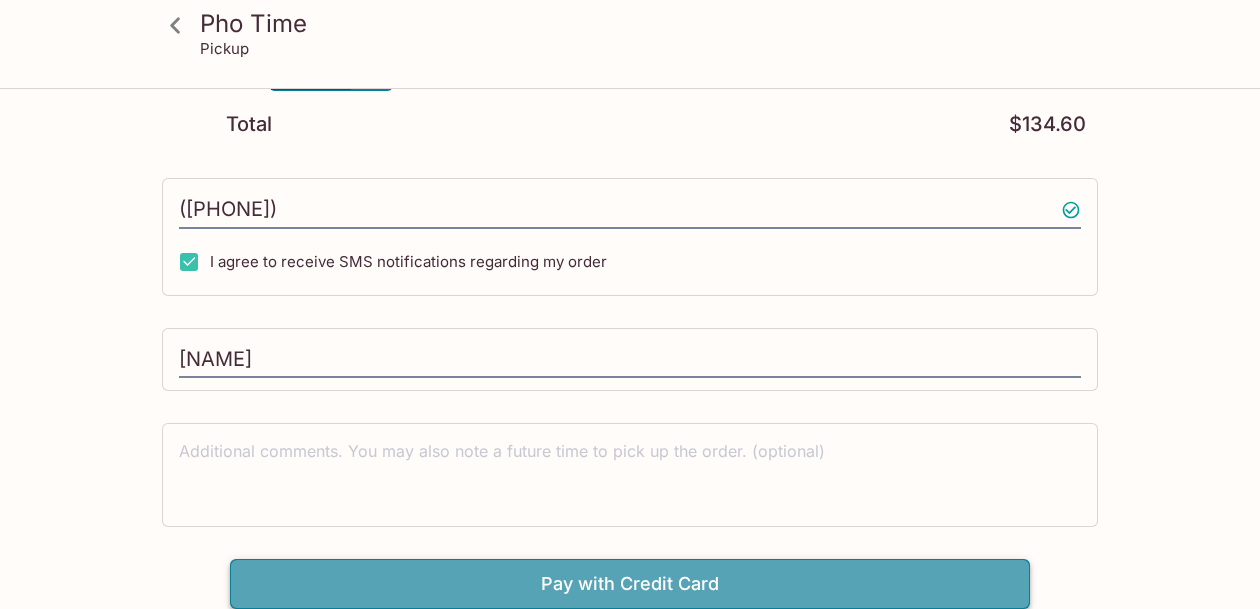 click on "Pay with Credit Card" at bounding box center (630, 584) 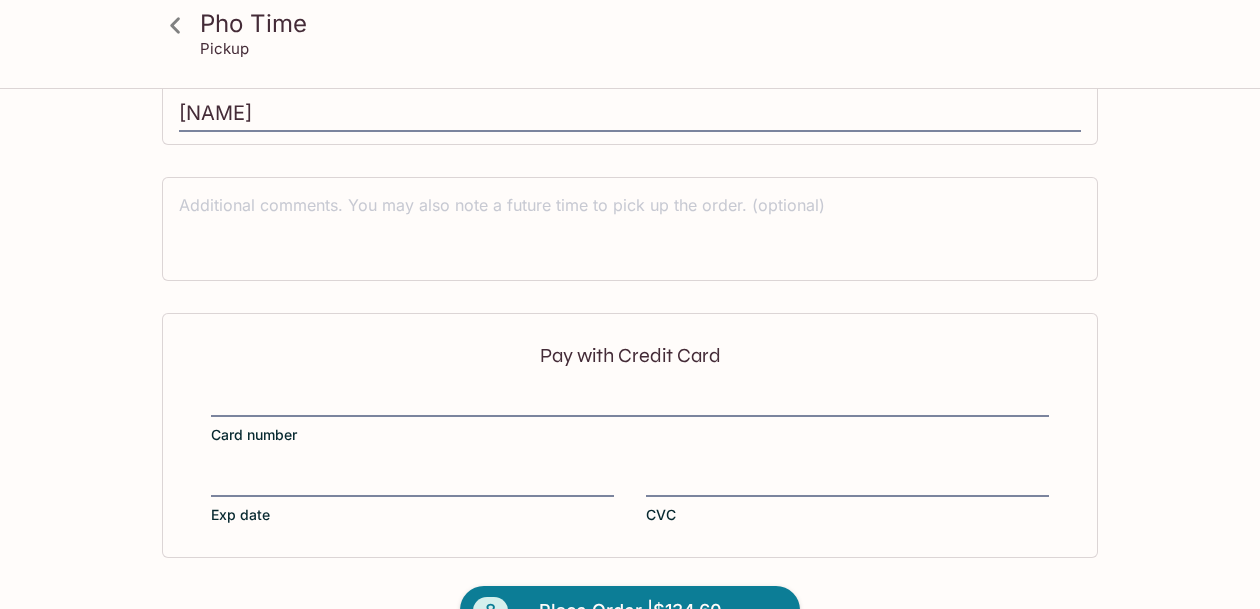 scroll, scrollTop: 917, scrollLeft: 0, axis: vertical 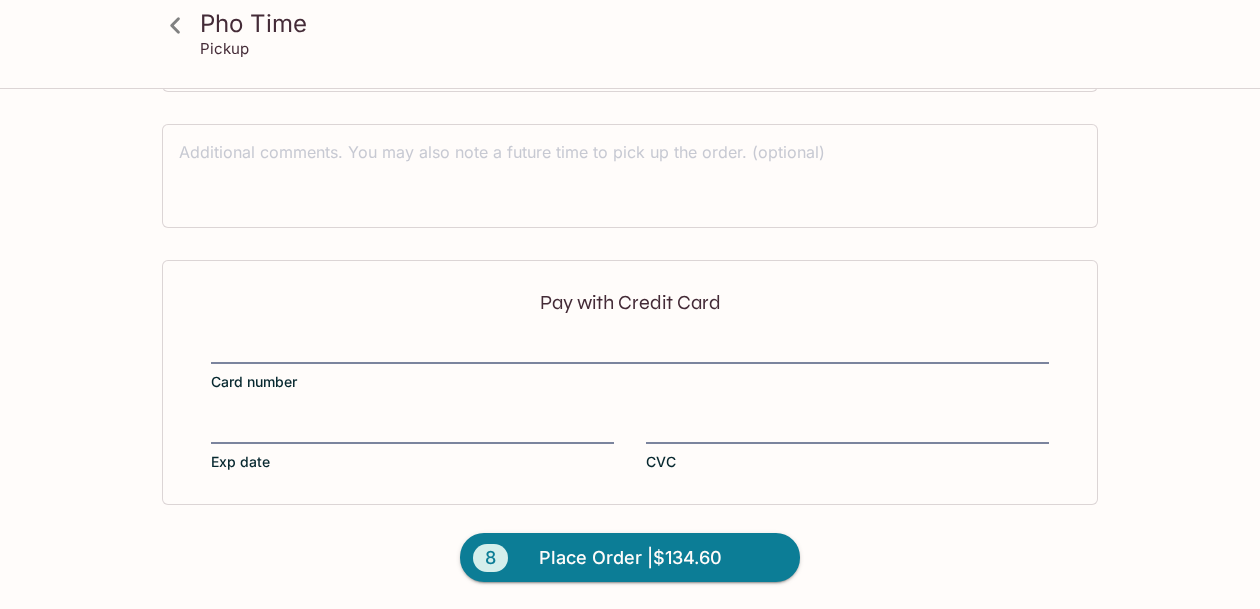 click on "Pay with Credit Card Card number Exp date CVC" at bounding box center [630, 382] 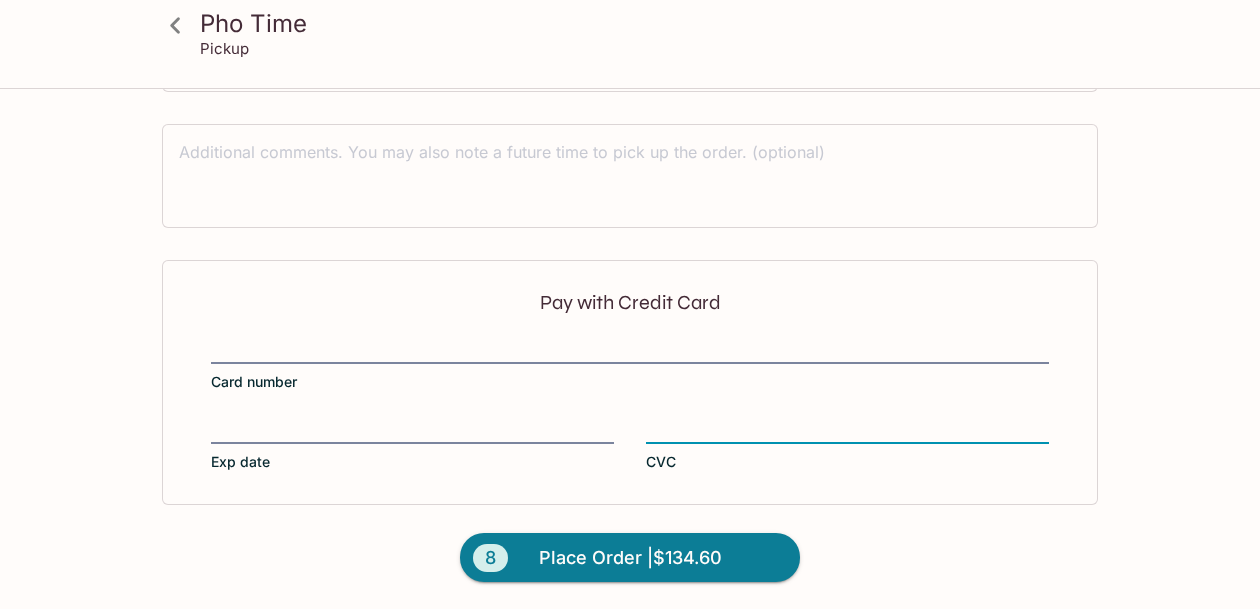 click on "Pho Time Pickup Pho Time [STREET], [CITY], [STATE] Your Order Pickup Day Today Today Pickup Day Pickup Time ASAP ASAP Pickup Time 1 53. Tempura edit $15.99 3 5. Summer Rolls (2 Rolls) edit $29.97 1 16. Garlic Tofu Banh Mi edit $11.75 1 31. Bun Rieu edit $18.99 1 46. Lemongrass Chicken & Spring Rolls edit $20.25 Pho Broth (Small) + 3.50 1 46. Lemongrass Chicken & Spring Rolls edit $16.75 Subtotal $113.70 Tax ( 4.712% ) $5.36 Convenience Fee $15.54 Tips 10% 15% 20% other $0.00 Total $134.60 ([PHONE]) I agree to receive SMS notifications regarding my order [NAME] x Pay with Credit Card Card number Exp date CVC 8 Place Order | $134.60" at bounding box center [630, -109] 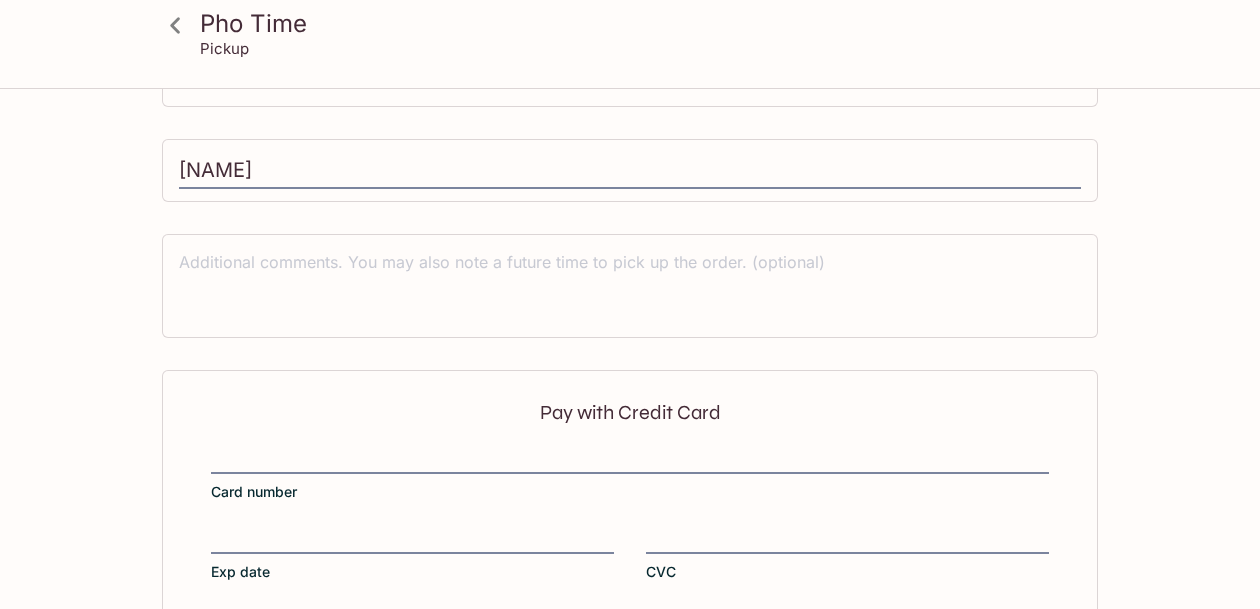 scroll, scrollTop: 917, scrollLeft: 0, axis: vertical 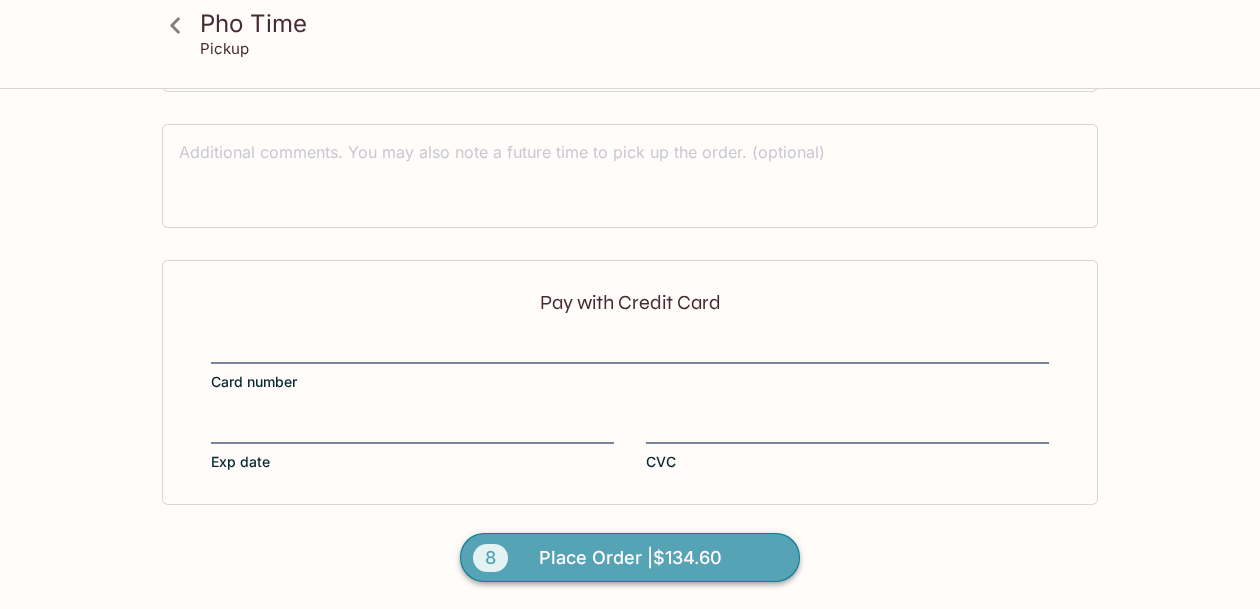 click on "Place Order |  $134.60" at bounding box center [630, 558] 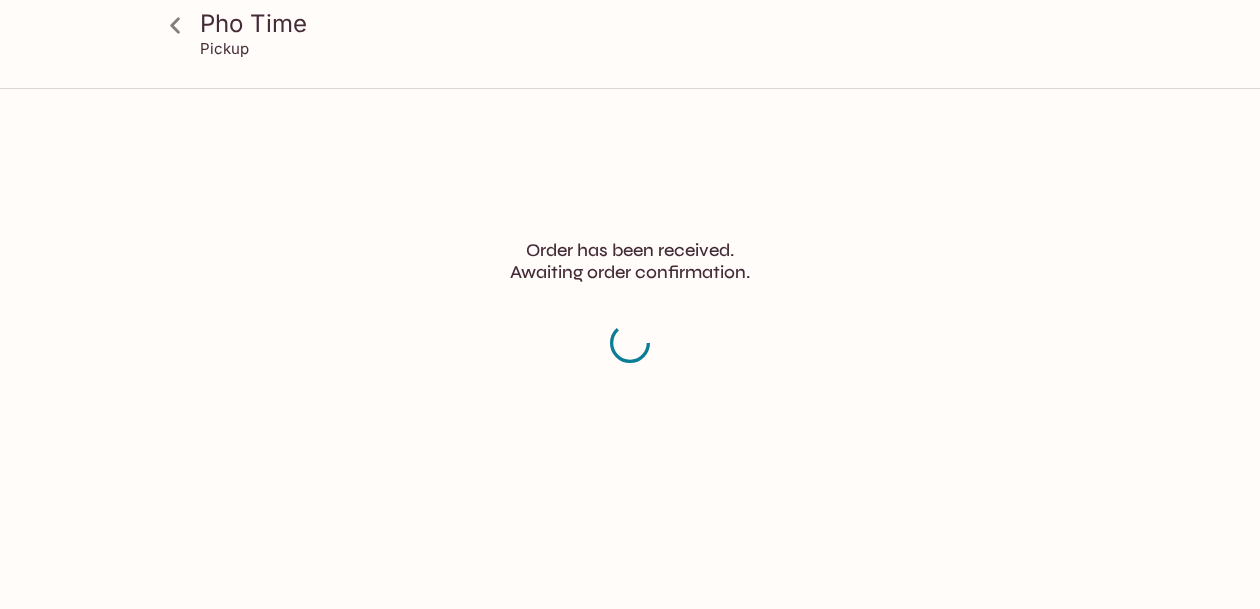 scroll, scrollTop: 0, scrollLeft: 0, axis: both 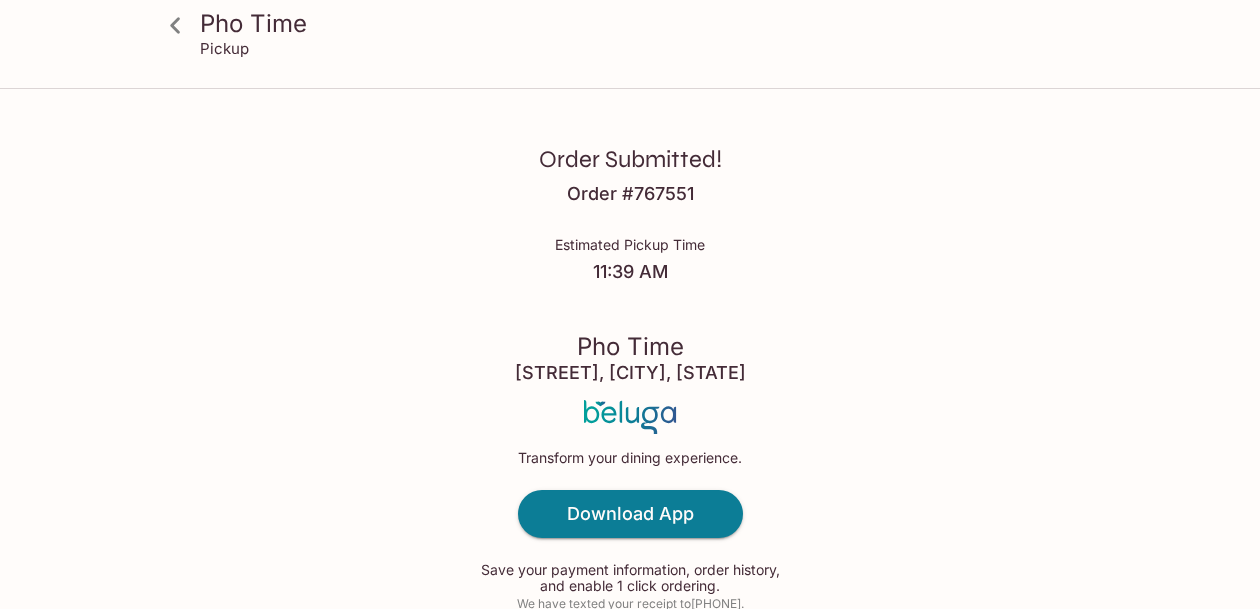 click on "Order Submitted! Order # 767551 Estimated Pickup Time 11:39 AM [STREET], [CITY], [STATE] Transform your dining experience. Download App Save your payment information, order history, and enable 1 click ordering. We have texted your receipt to [PHONE] ." at bounding box center [630, 362] 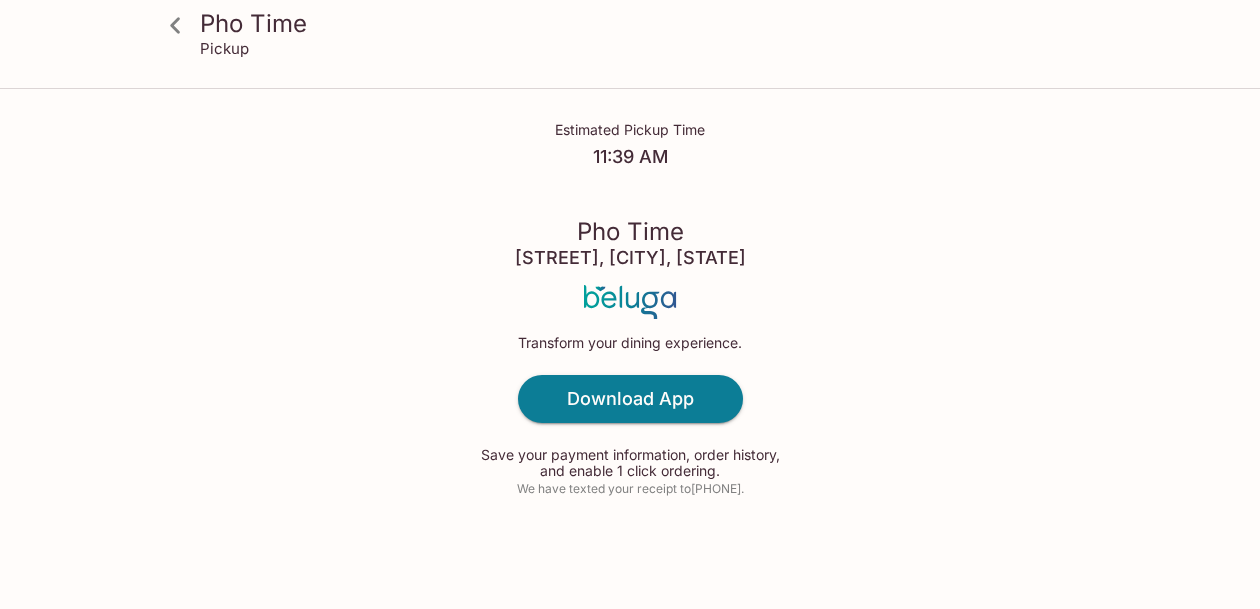 scroll, scrollTop: 0, scrollLeft: 0, axis: both 